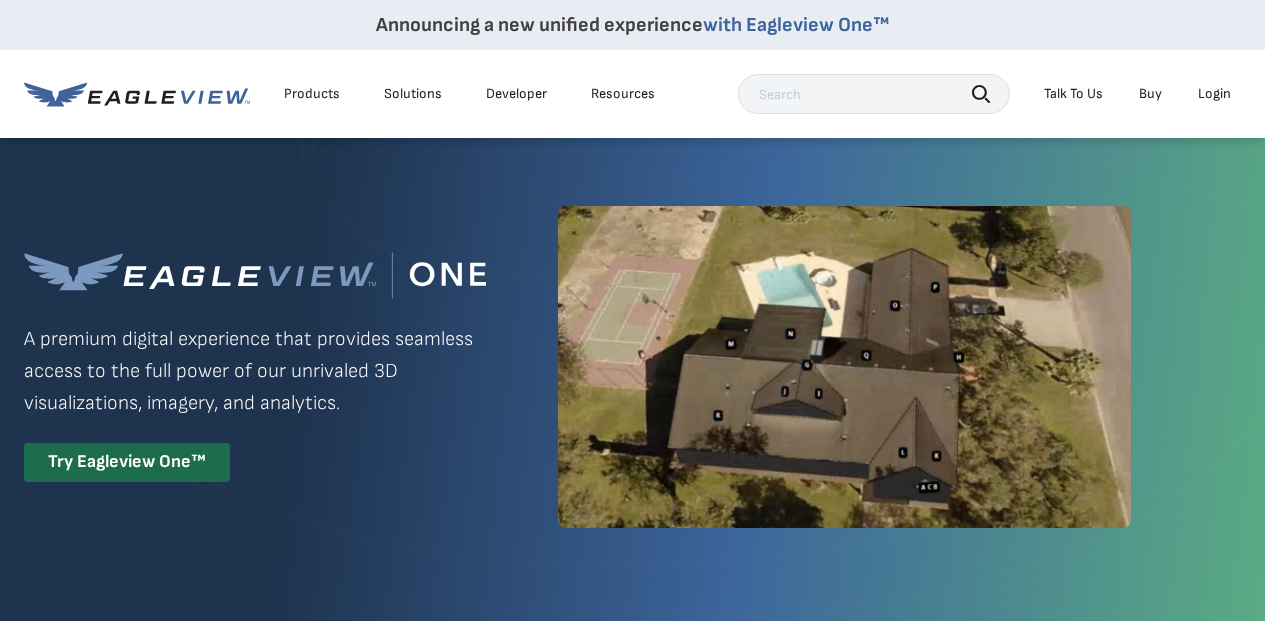 scroll, scrollTop: 0, scrollLeft: 0, axis: both 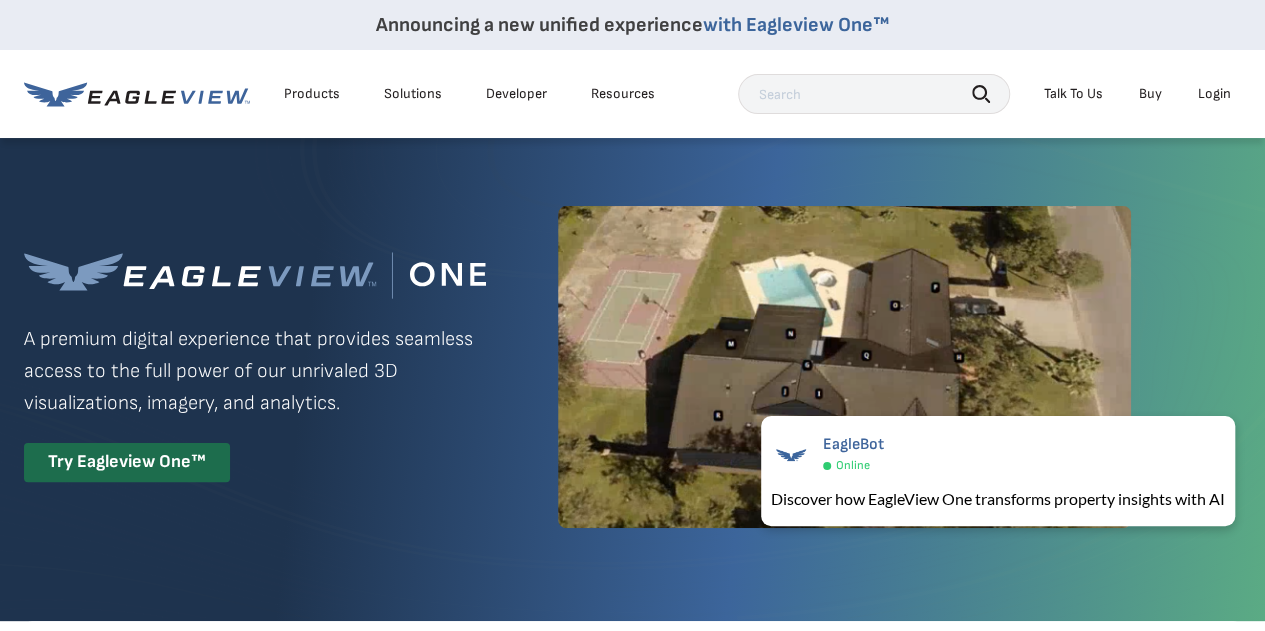 click on "Login" at bounding box center (1214, 94) 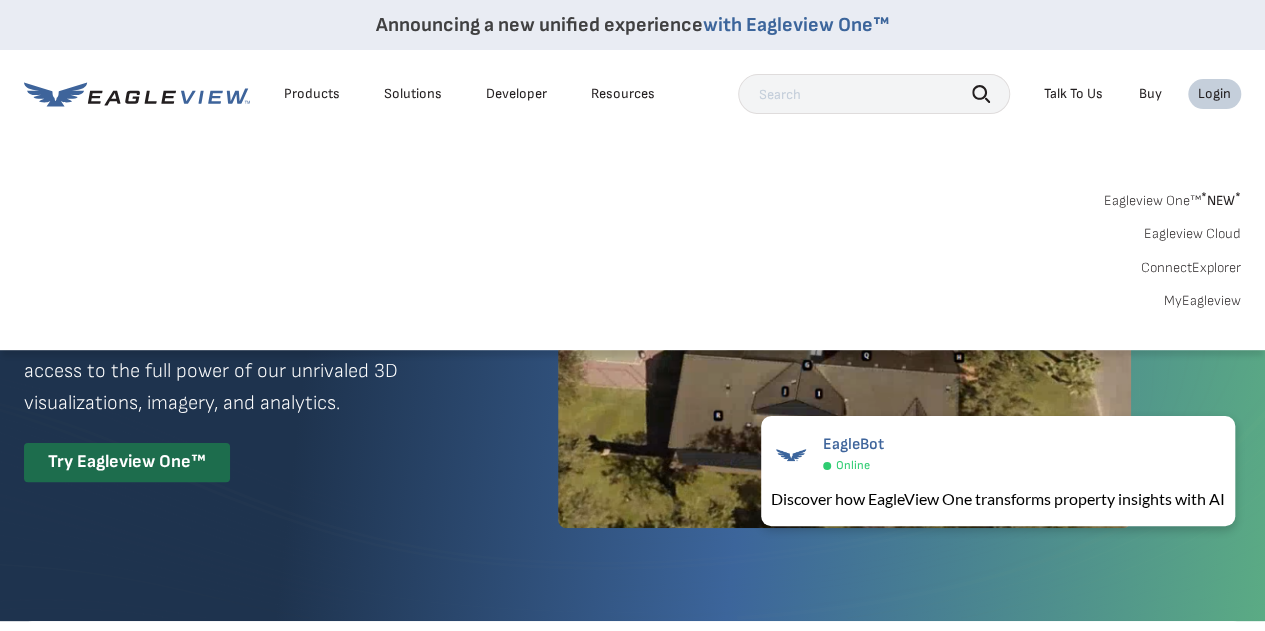click on "Login" at bounding box center (1214, 94) 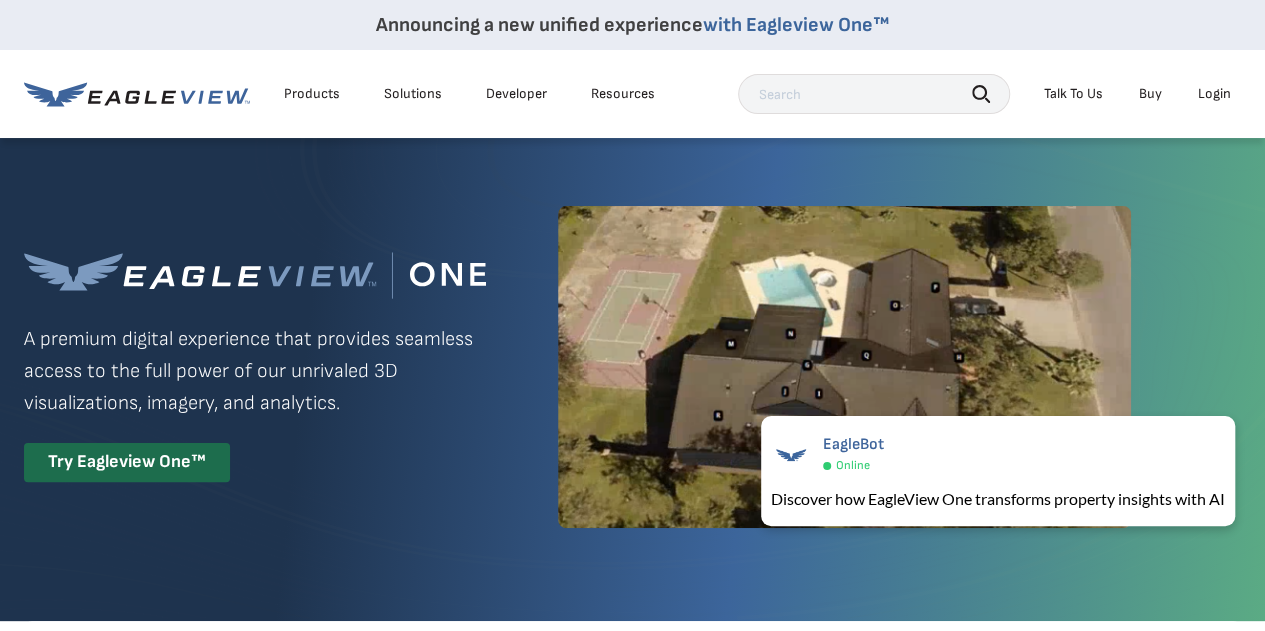 click on "Login" at bounding box center [1214, 94] 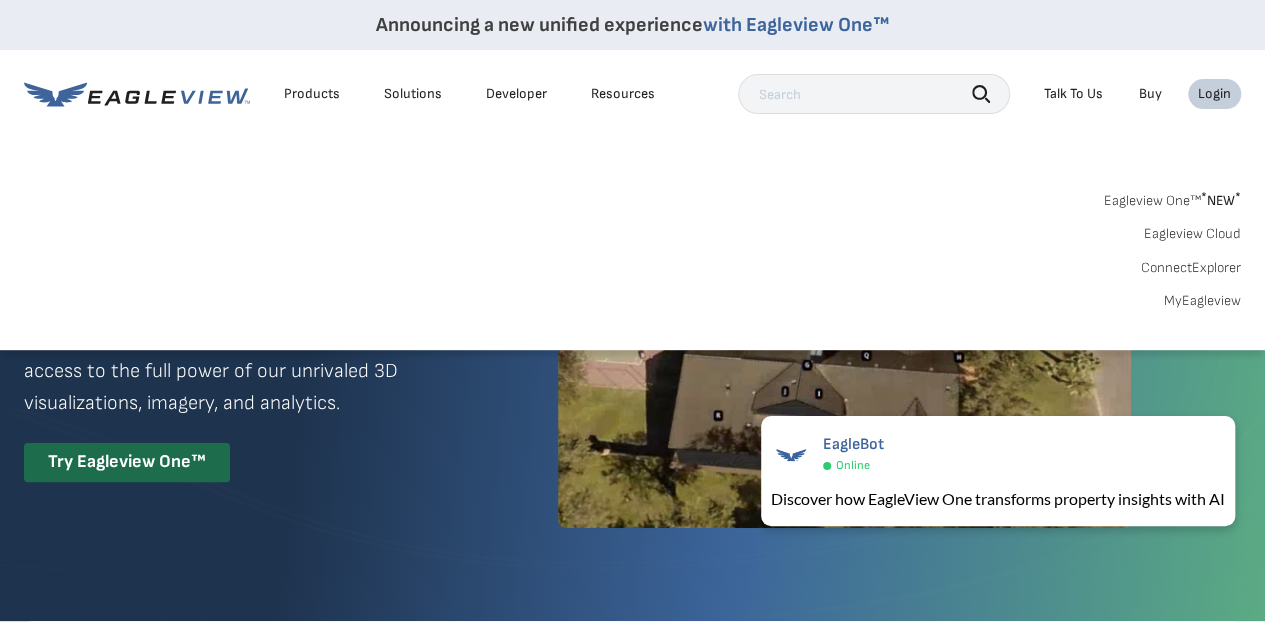 click on "MyEagleview" 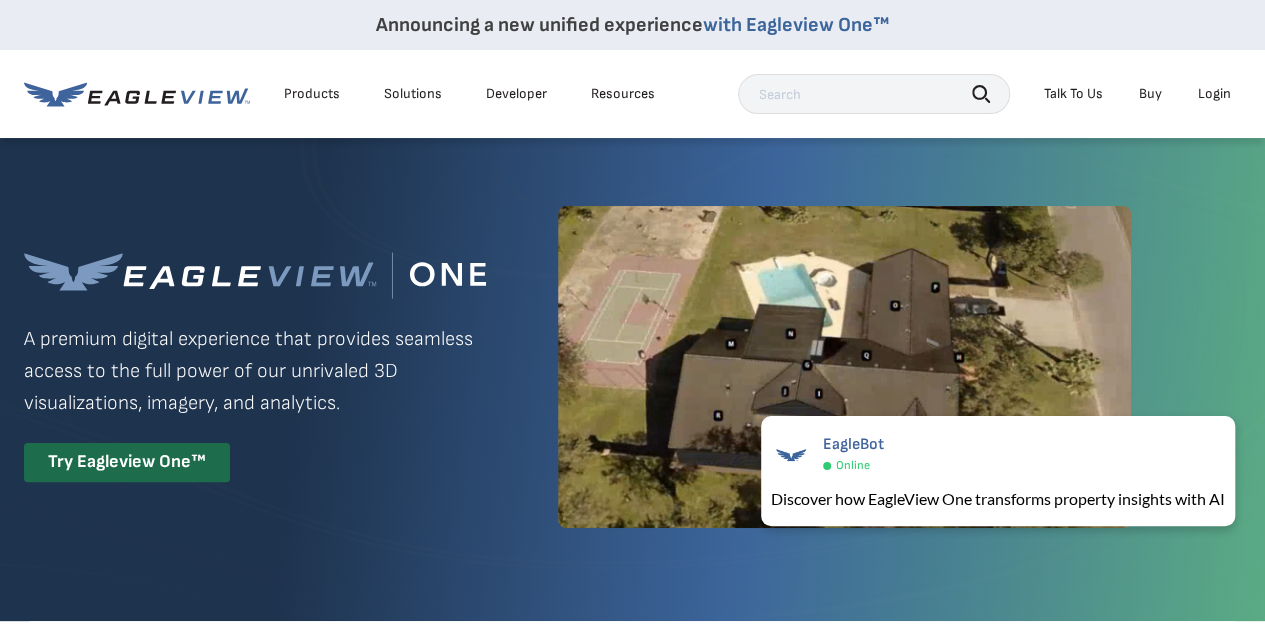 click on "3" 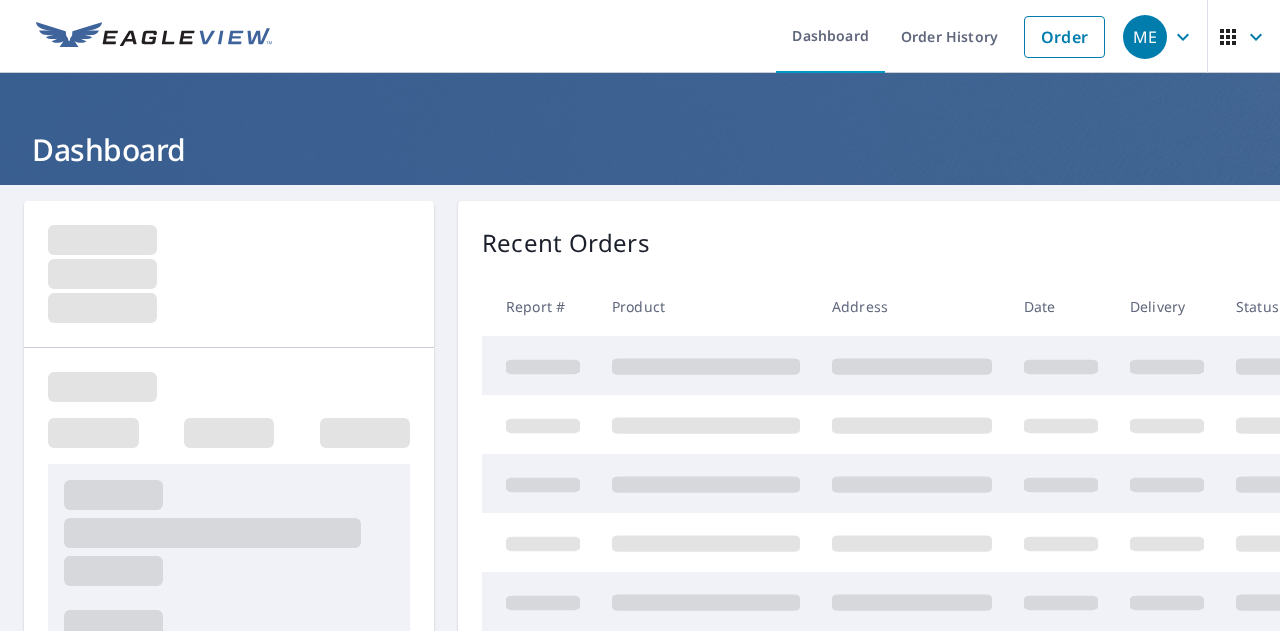 scroll, scrollTop: 0, scrollLeft: 0, axis: both 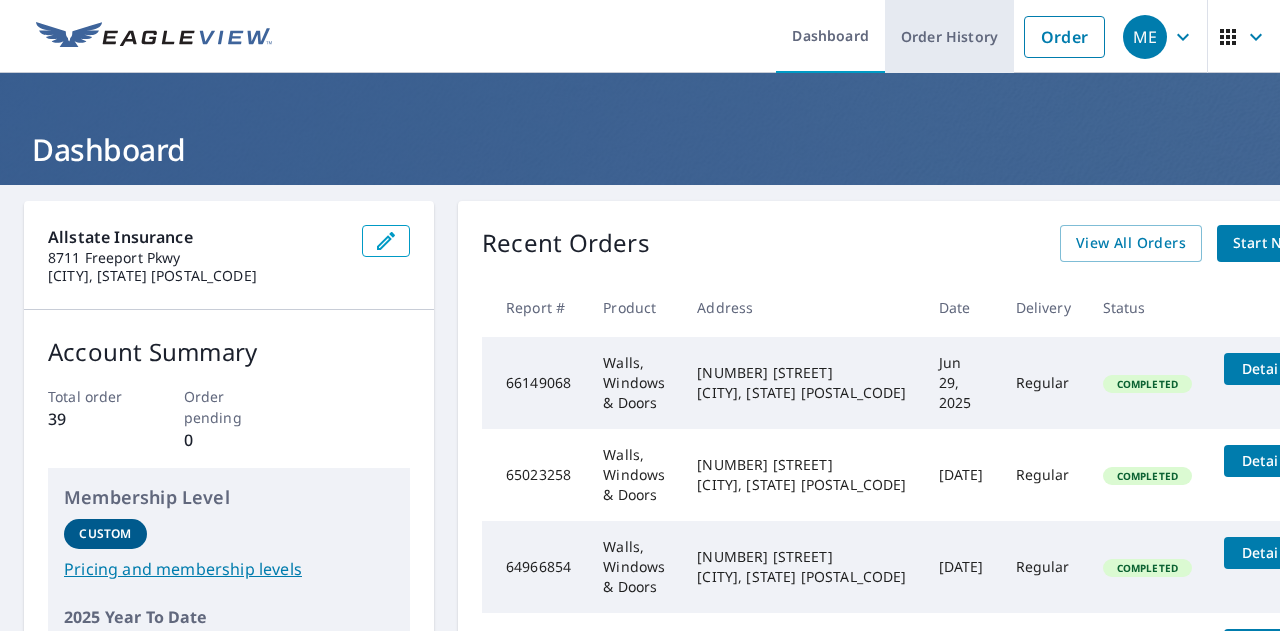 click on "Order History" at bounding box center [949, 36] 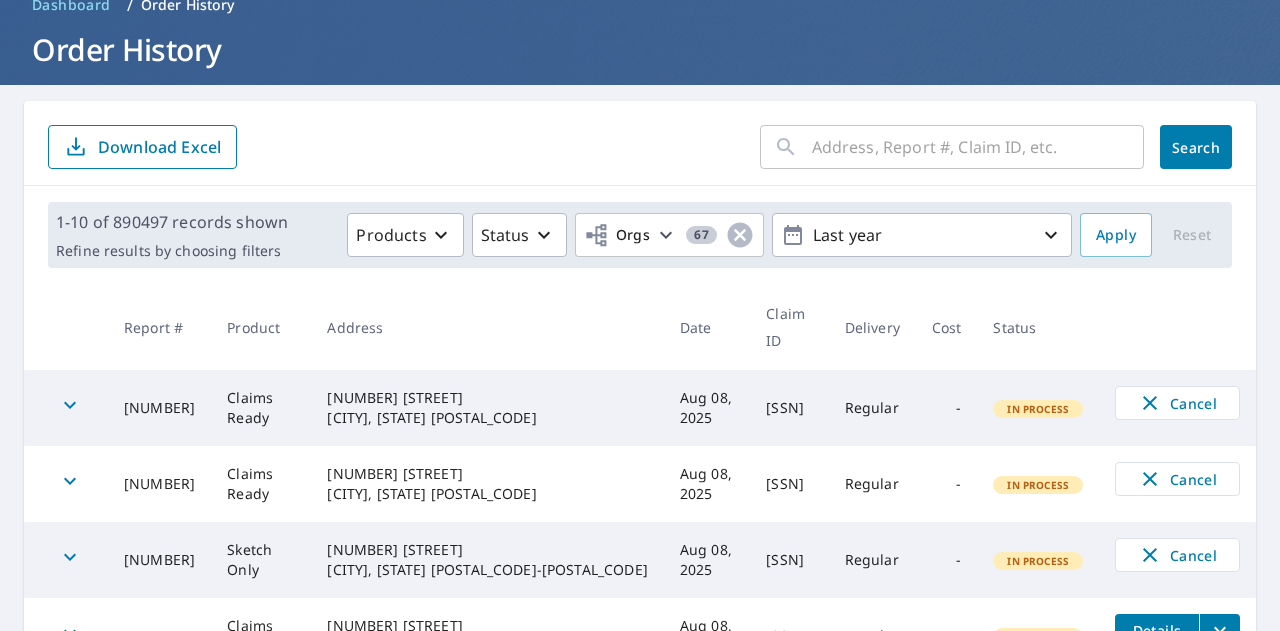 scroll, scrollTop: 0, scrollLeft: 0, axis: both 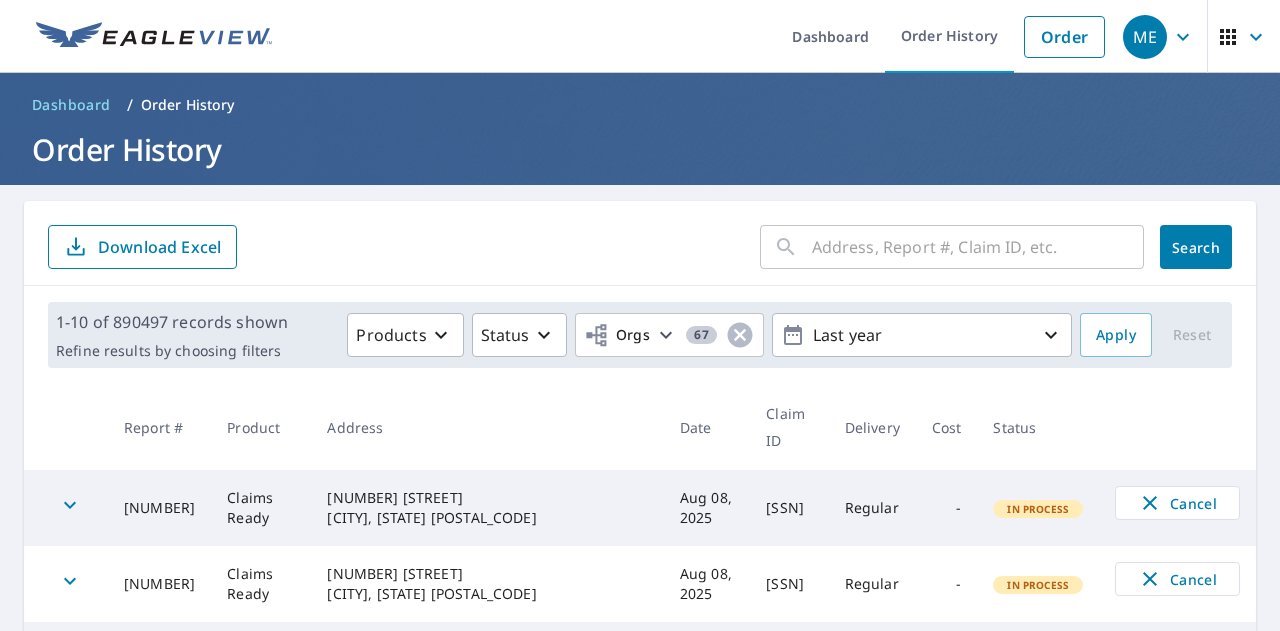 click at bounding box center (978, 247) 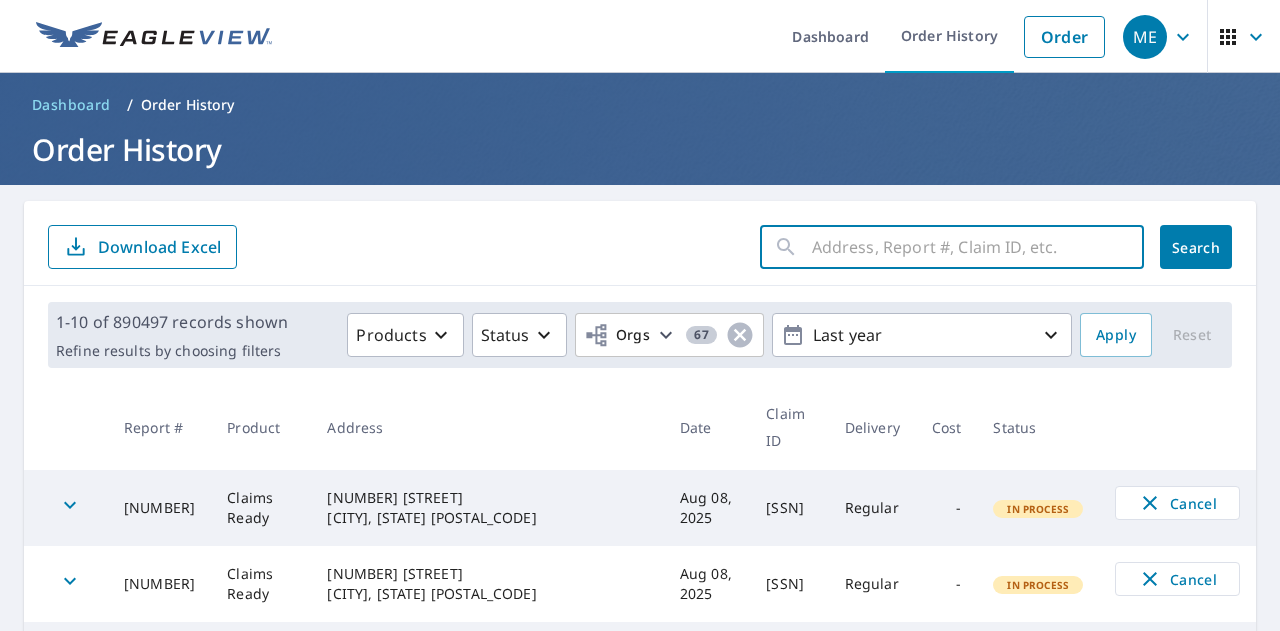 type on "3" 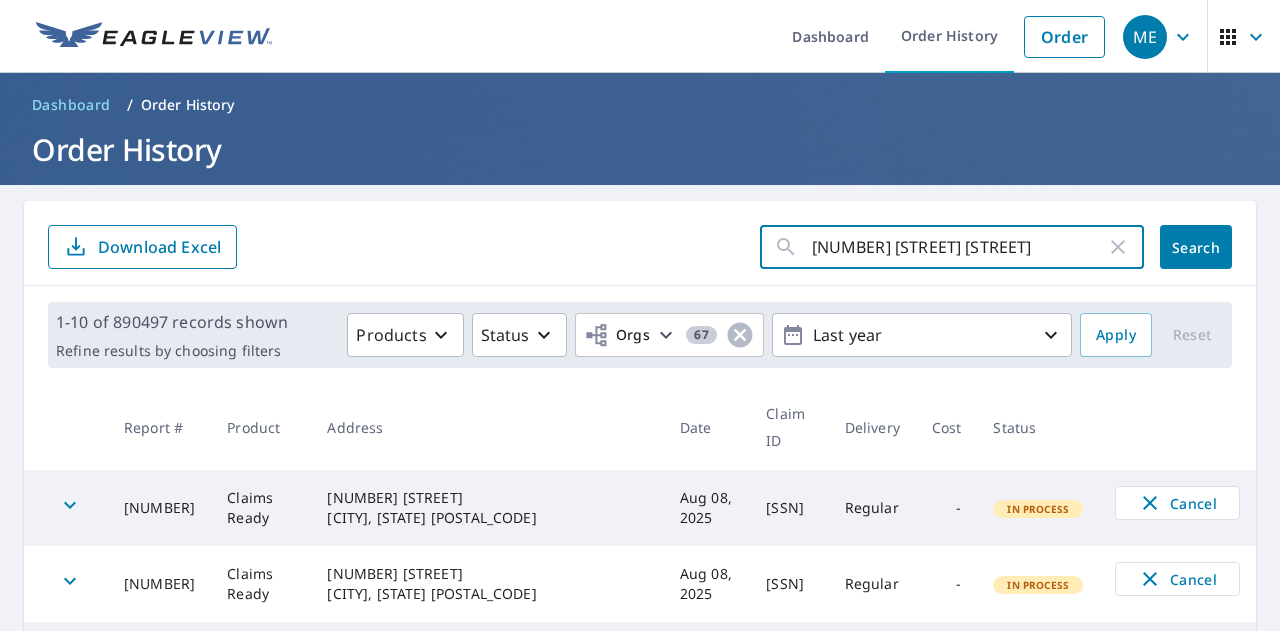 type on "[NUMBER] [STREET] [STREET]" 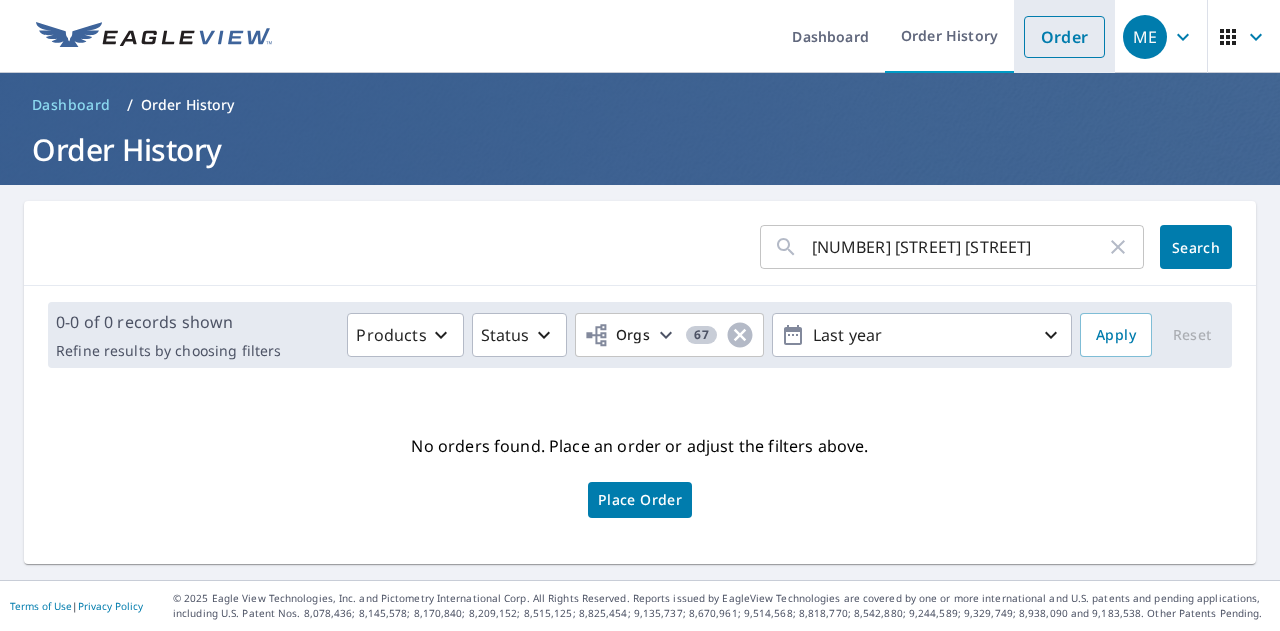 click on "Order" at bounding box center (1064, 37) 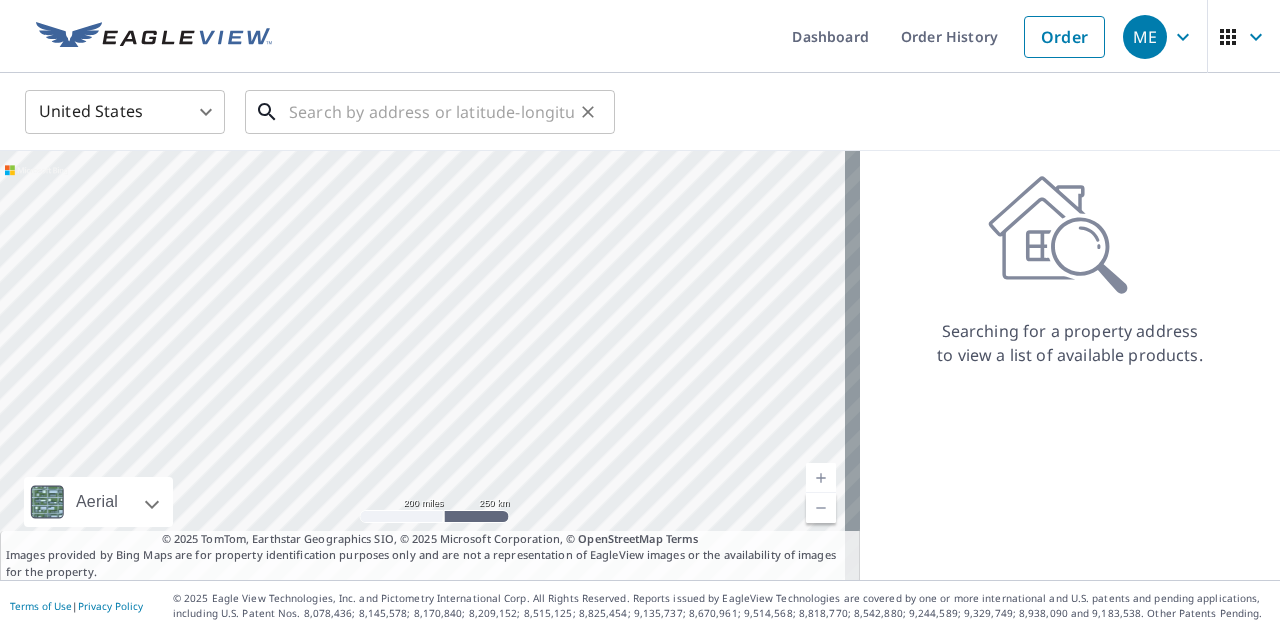click at bounding box center [431, 112] 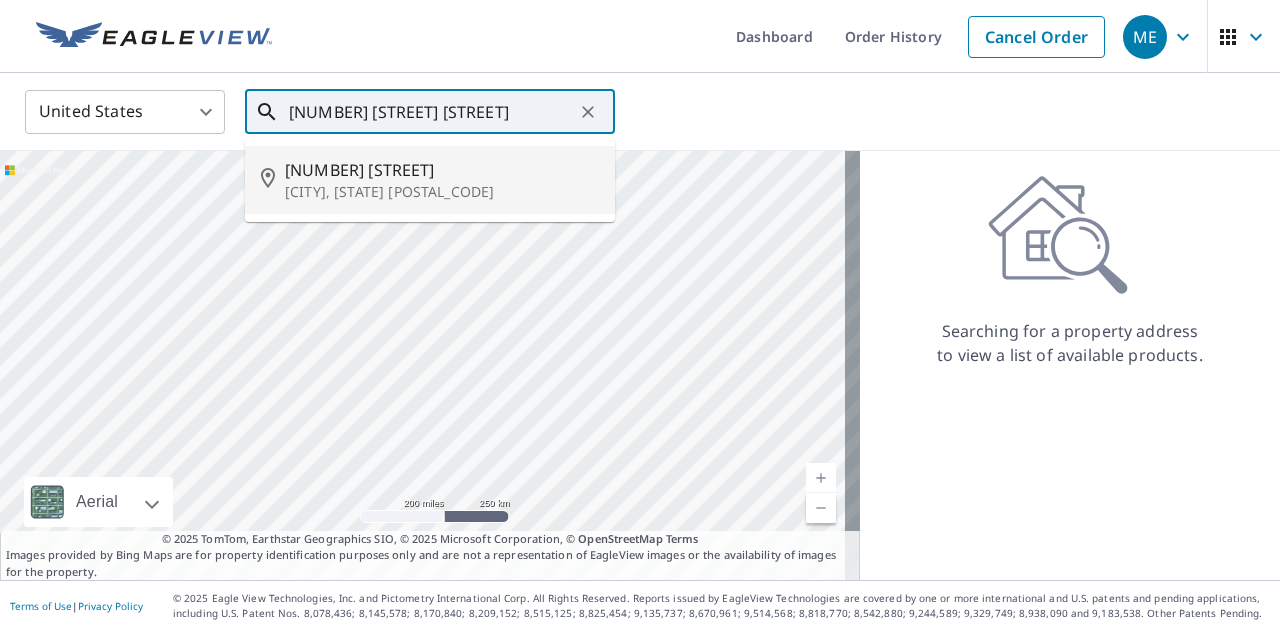 click on "Chicago, IL 60638" at bounding box center [442, 192] 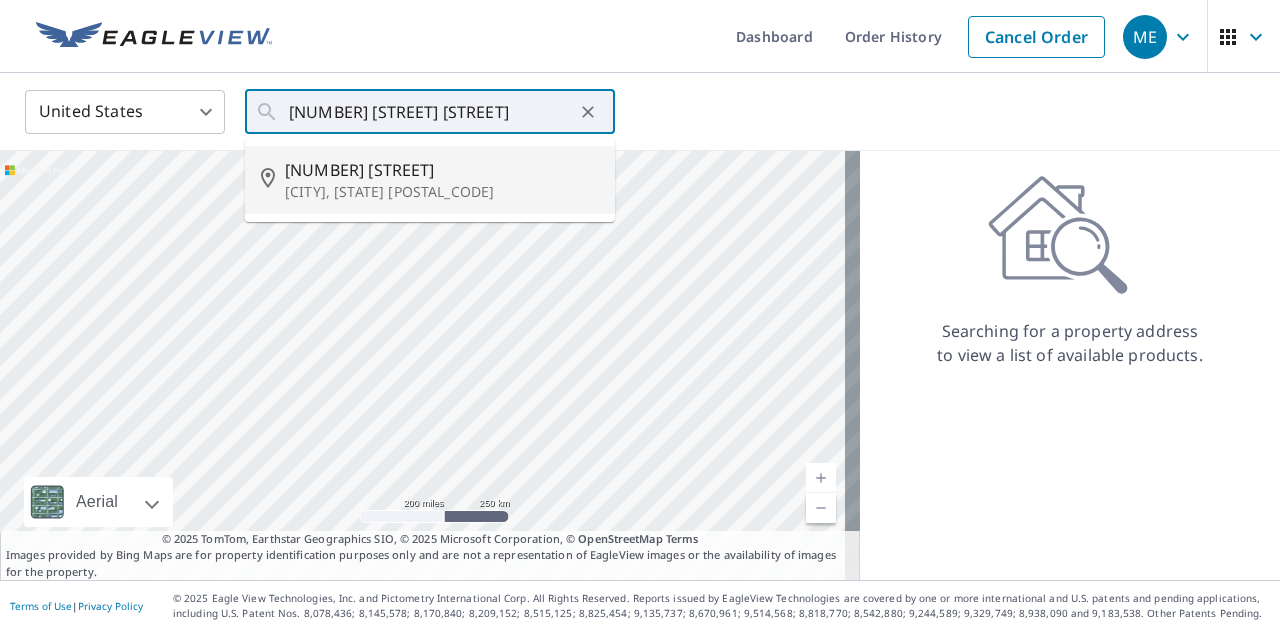 type on "6343 W 63rd Pl Chicago, IL 60638" 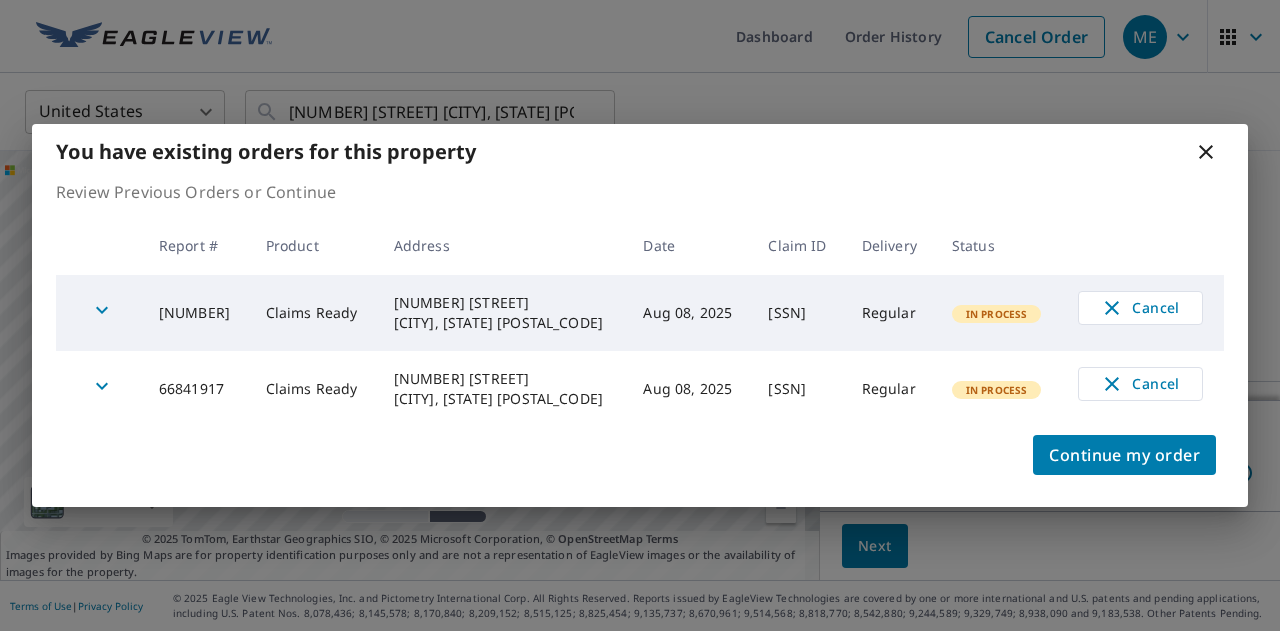 click on "66841917" at bounding box center [196, 389] 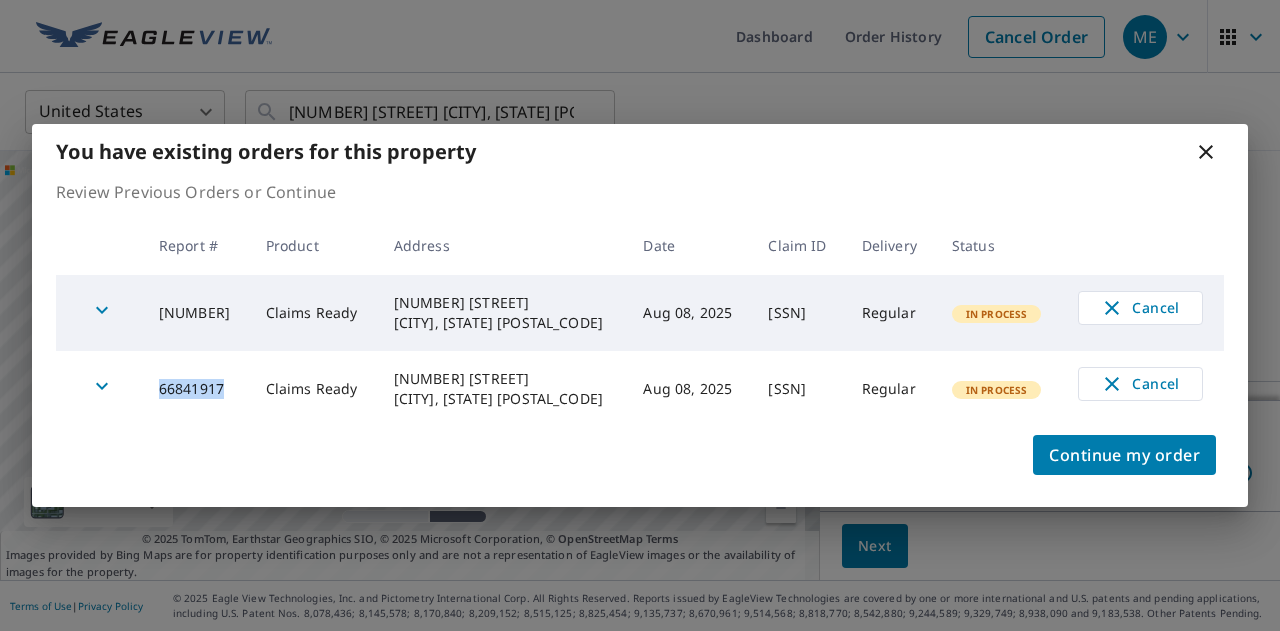 click on "66841917" at bounding box center [196, 389] 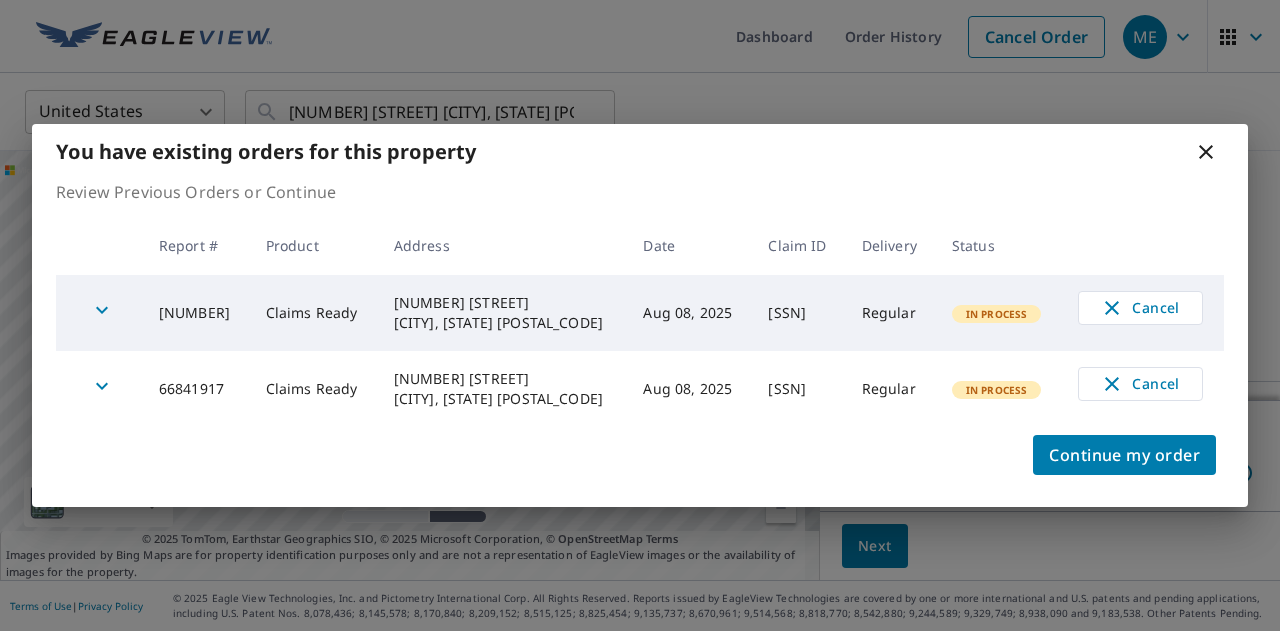 click on "66846886" at bounding box center (196, 313) 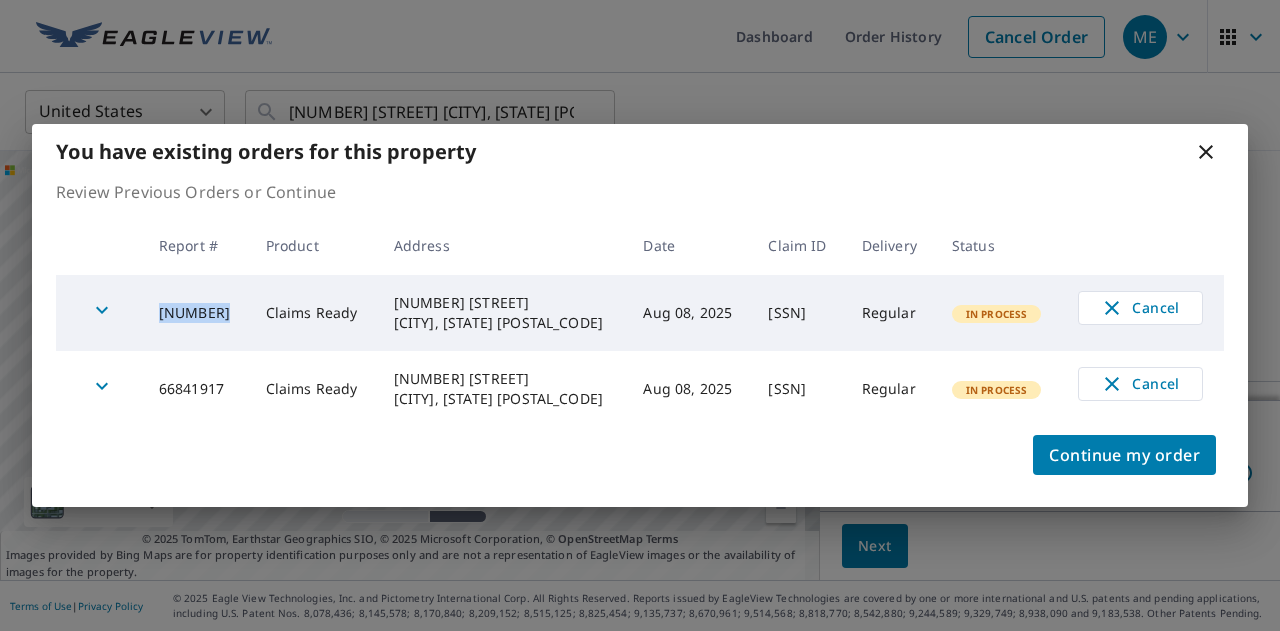 click on "66846886" at bounding box center [196, 313] 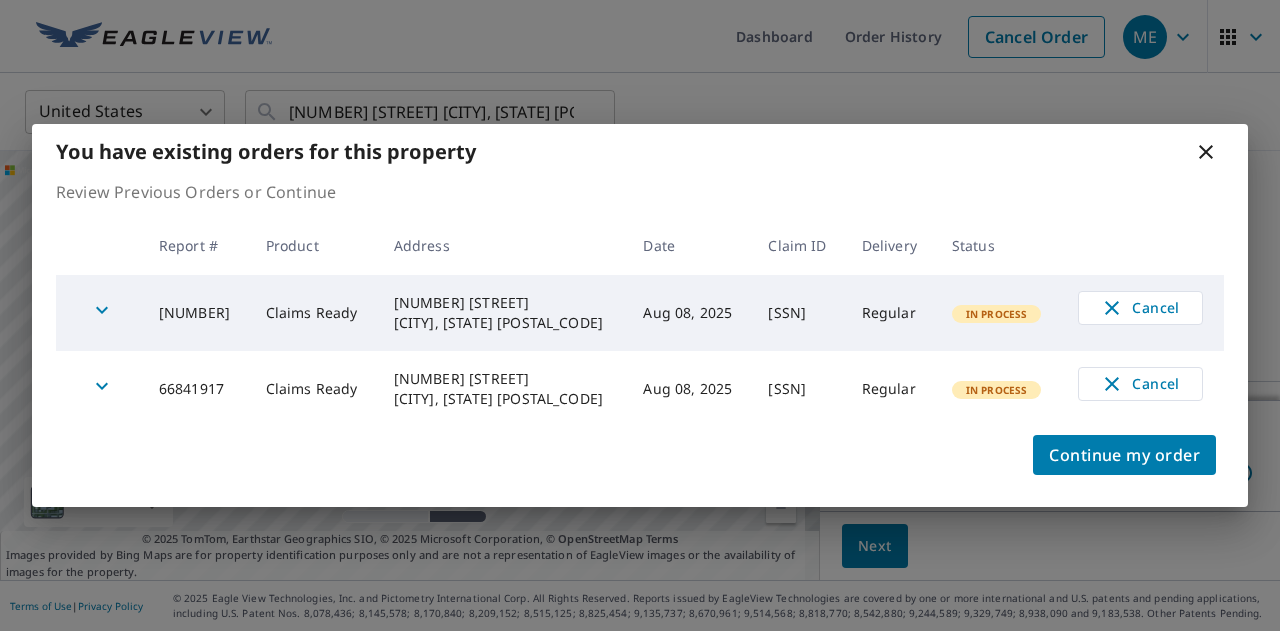 click on "66841917" at bounding box center (196, 389) 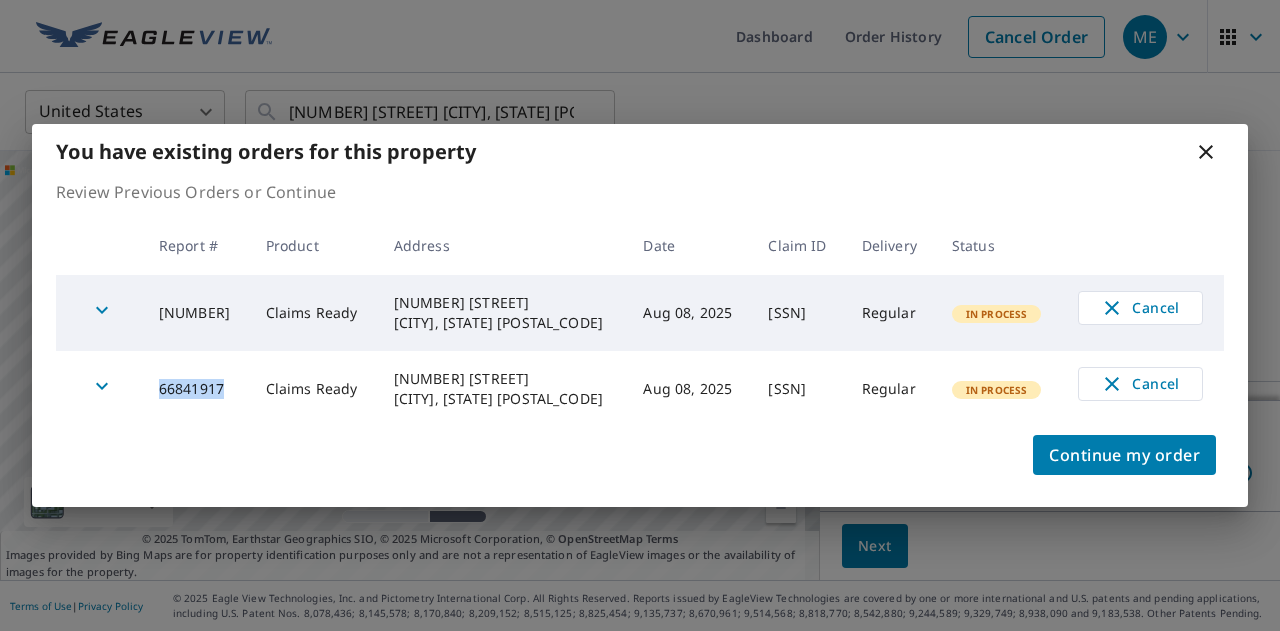 click on "66841917" at bounding box center (196, 389) 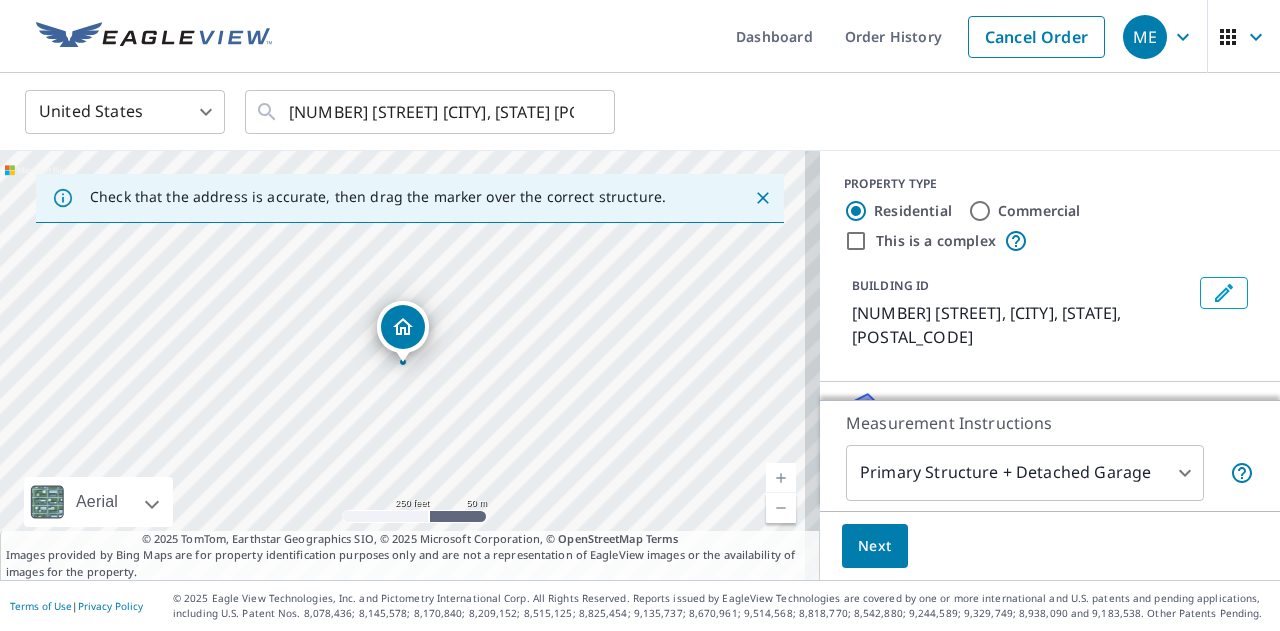 scroll, scrollTop: 178, scrollLeft: 0, axis: vertical 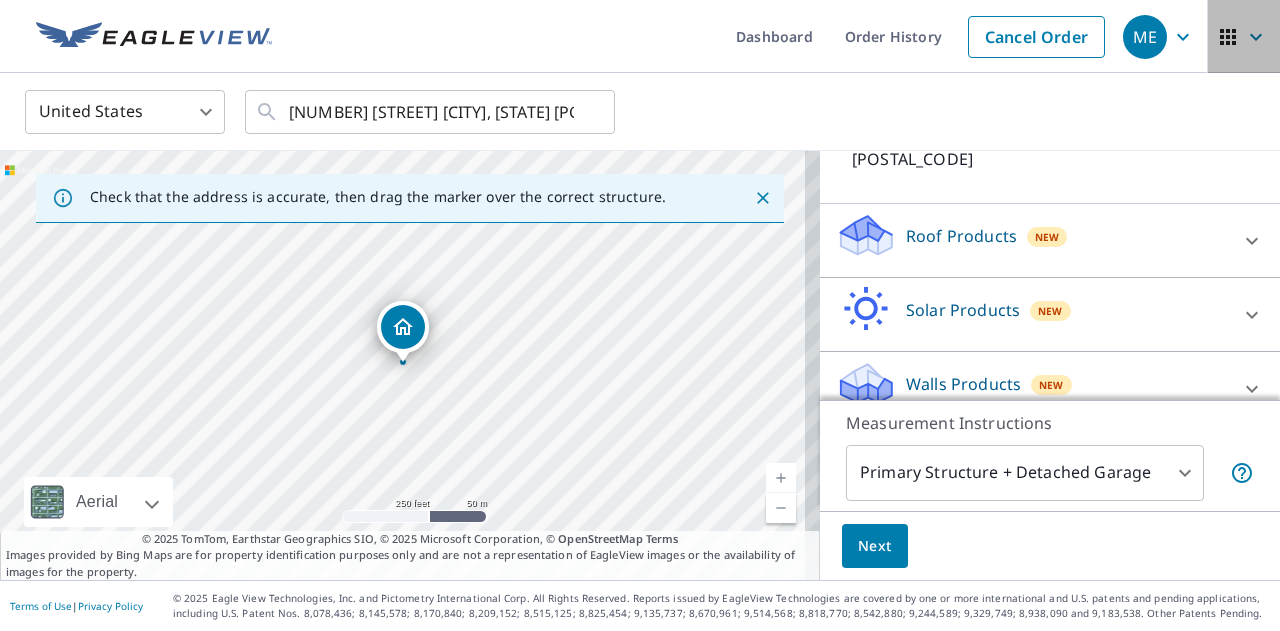 click at bounding box center (1244, 37) 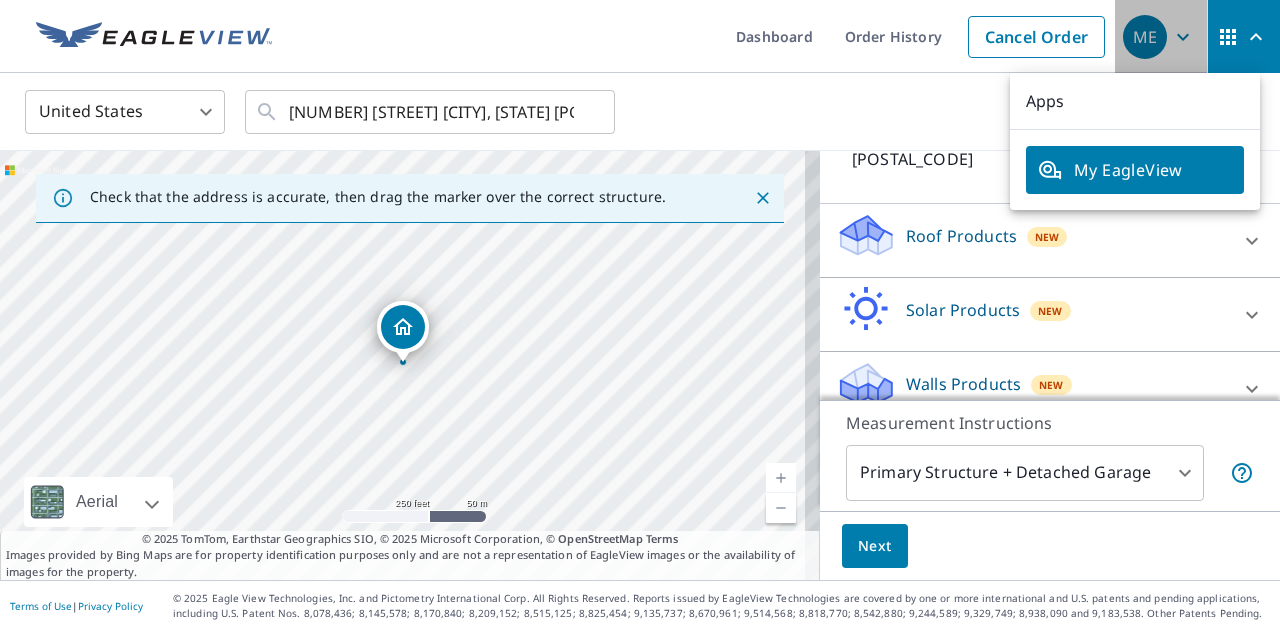 click on "ME" at bounding box center (1145, 37) 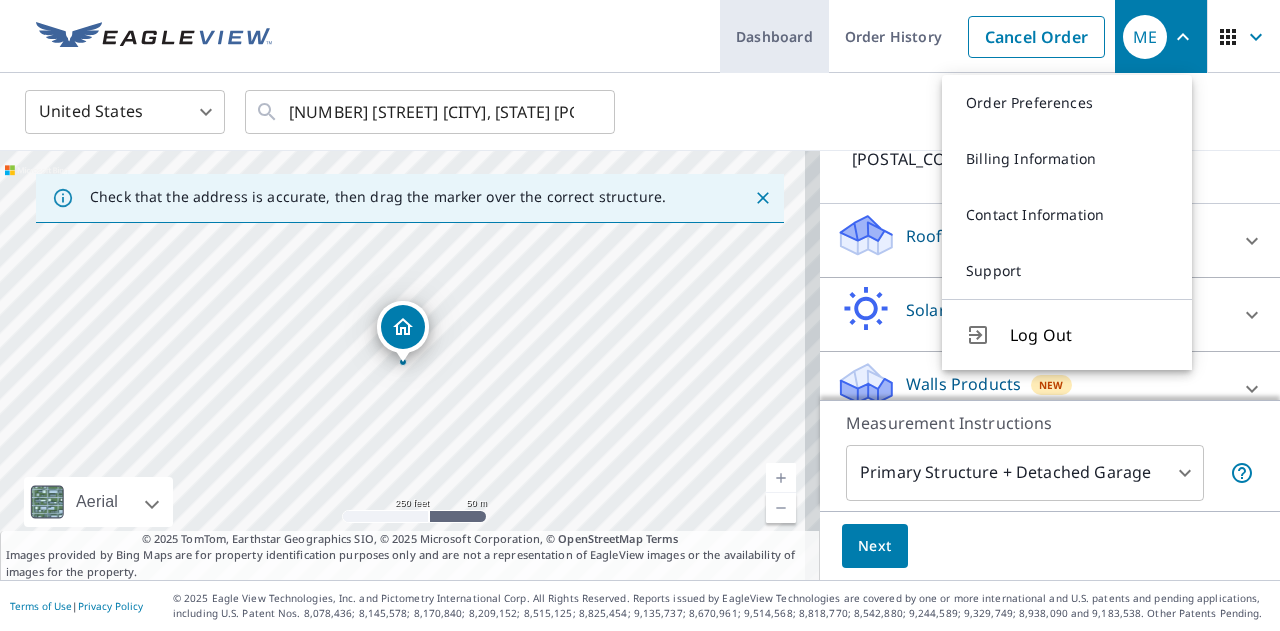 click on "Dashboard" at bounding box center (774, 36) 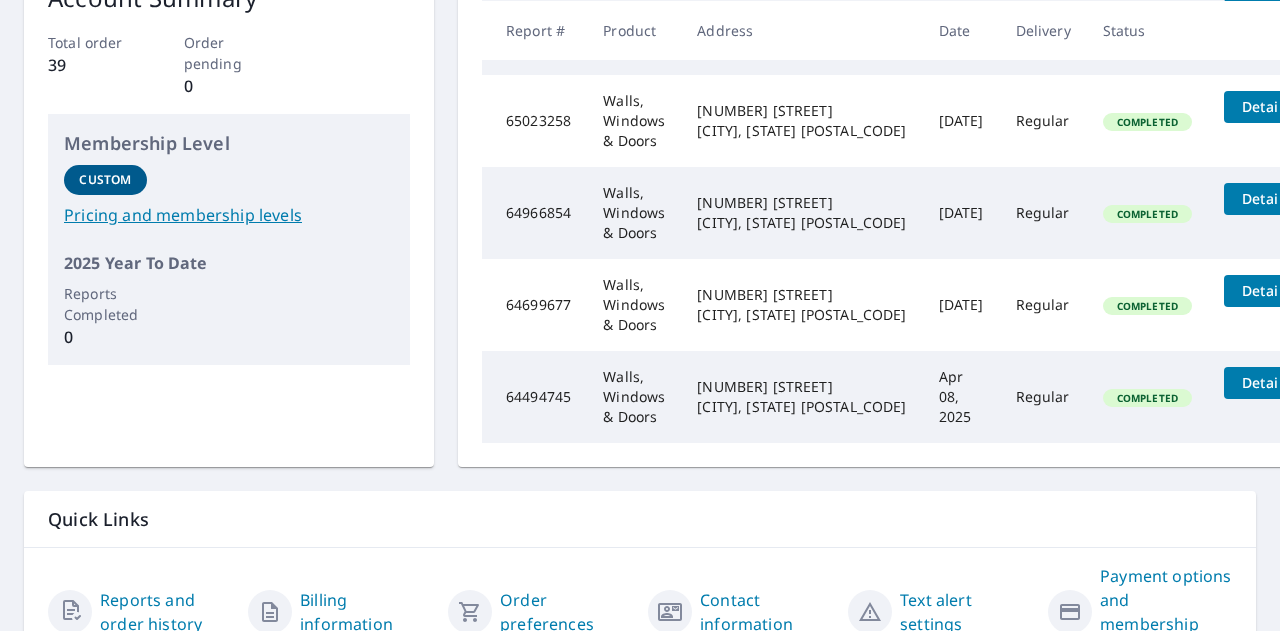 scroll, scrollTop: 0, scrollLeft: 0, axis: both 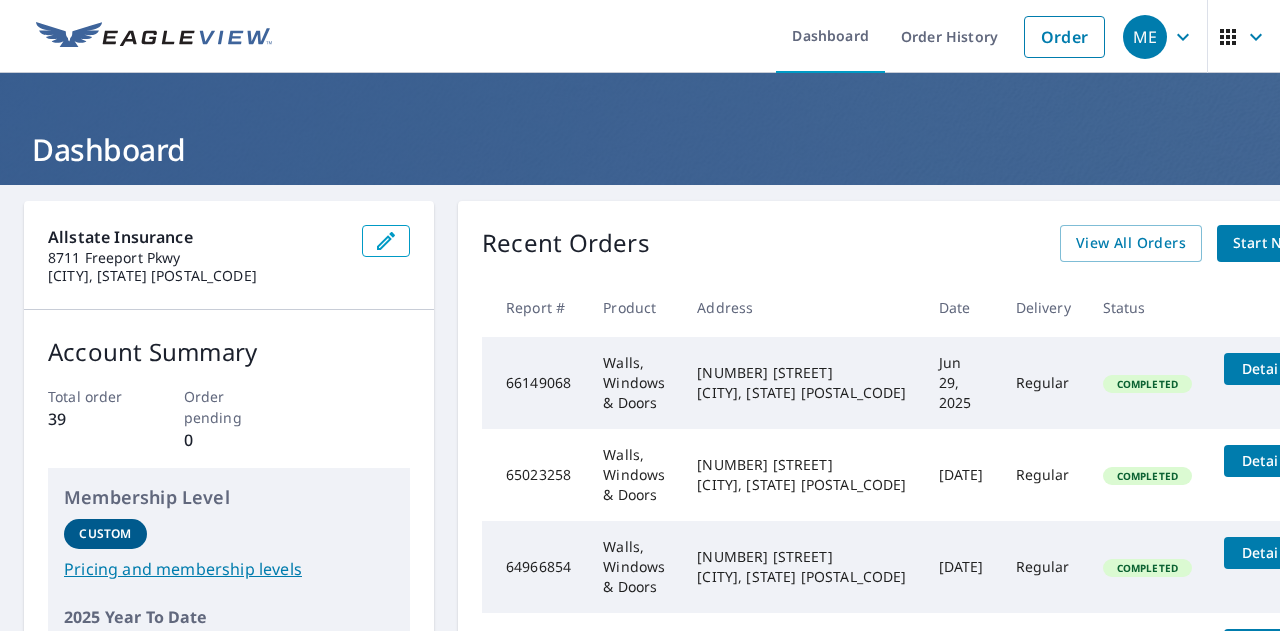 click on "ME" at bounding box center (1145, 37) 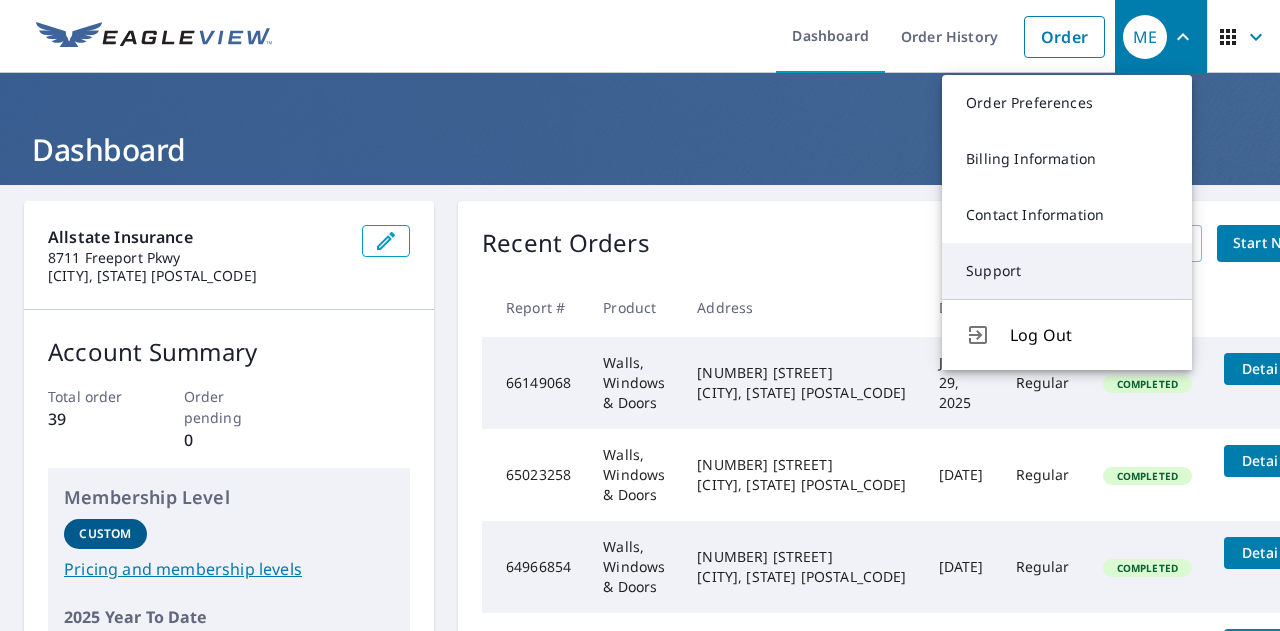 click on "Support" at bounding box center (1067, 271) 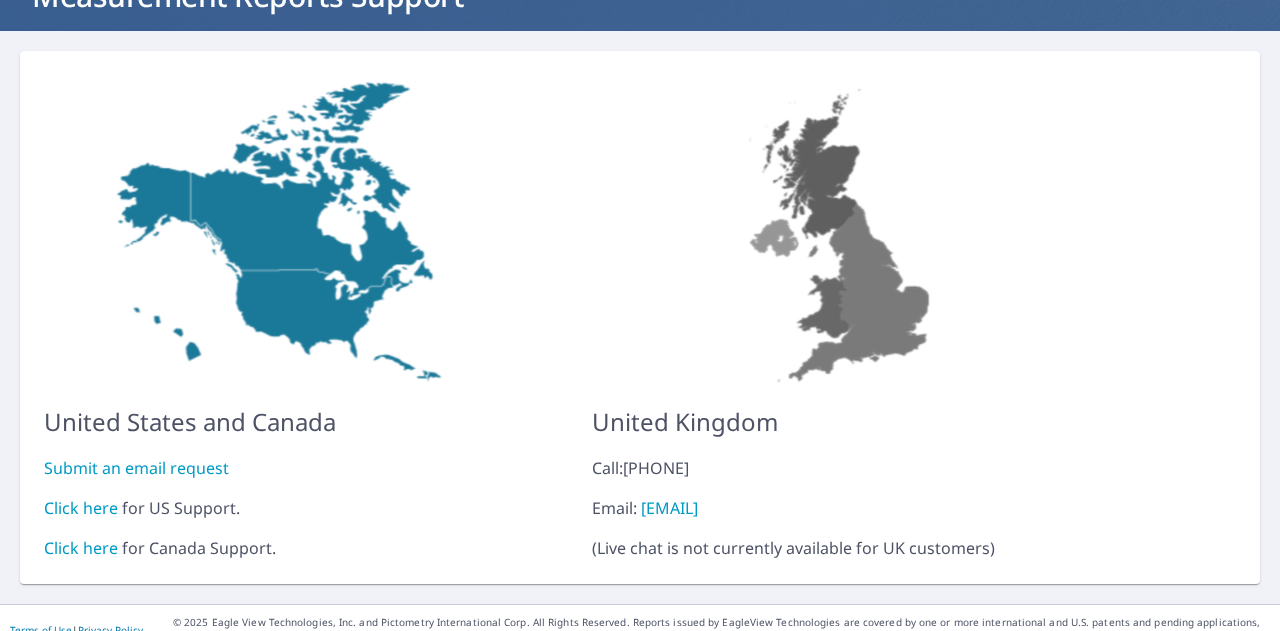scroll, scrollTop: 177, scrollLeft: 0, axis: vertical 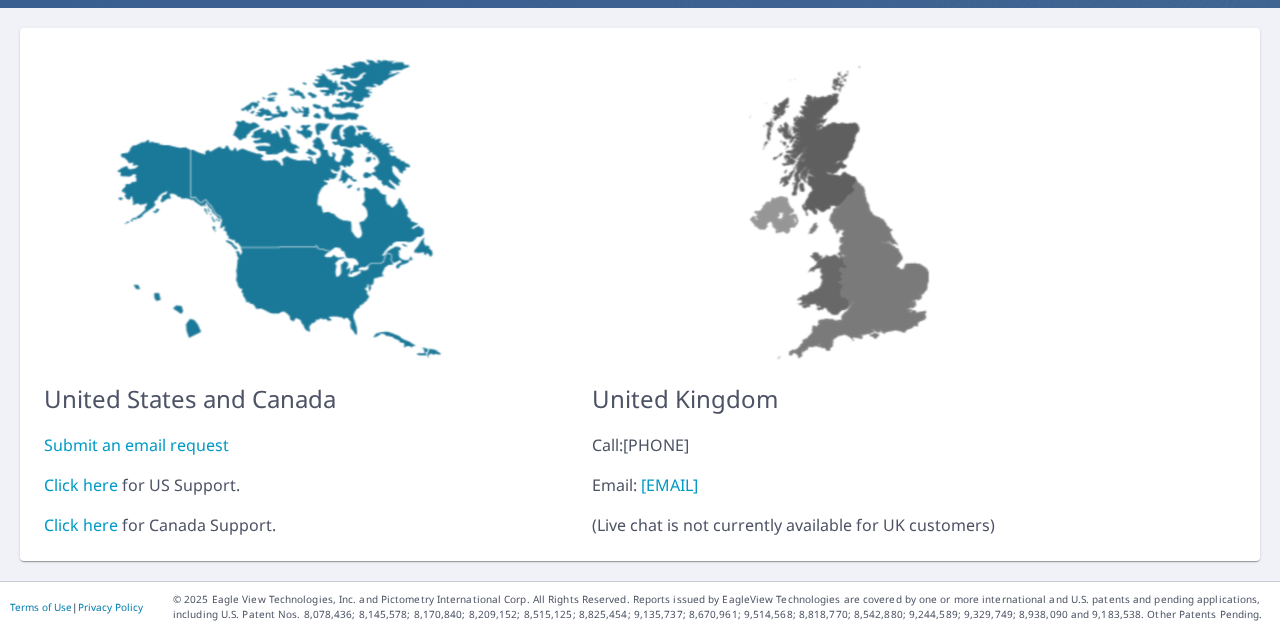 click on "Click here" at bounding box center (81, 485) 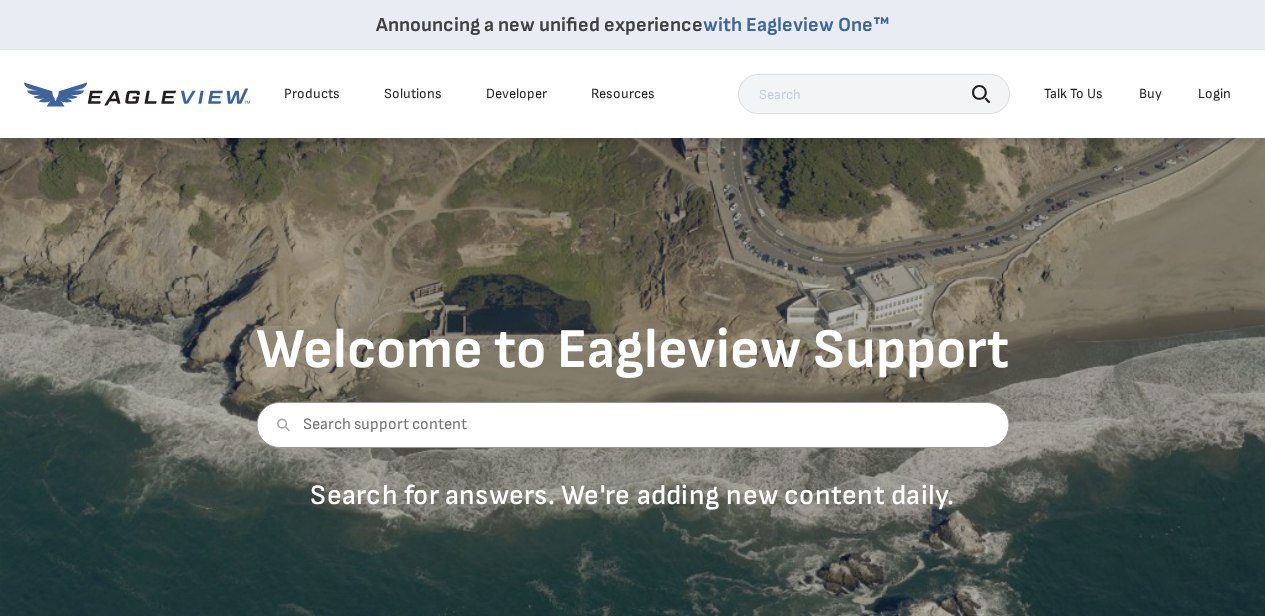 scroll, scrollTop: 0, scrollLeft: 0, axis: both 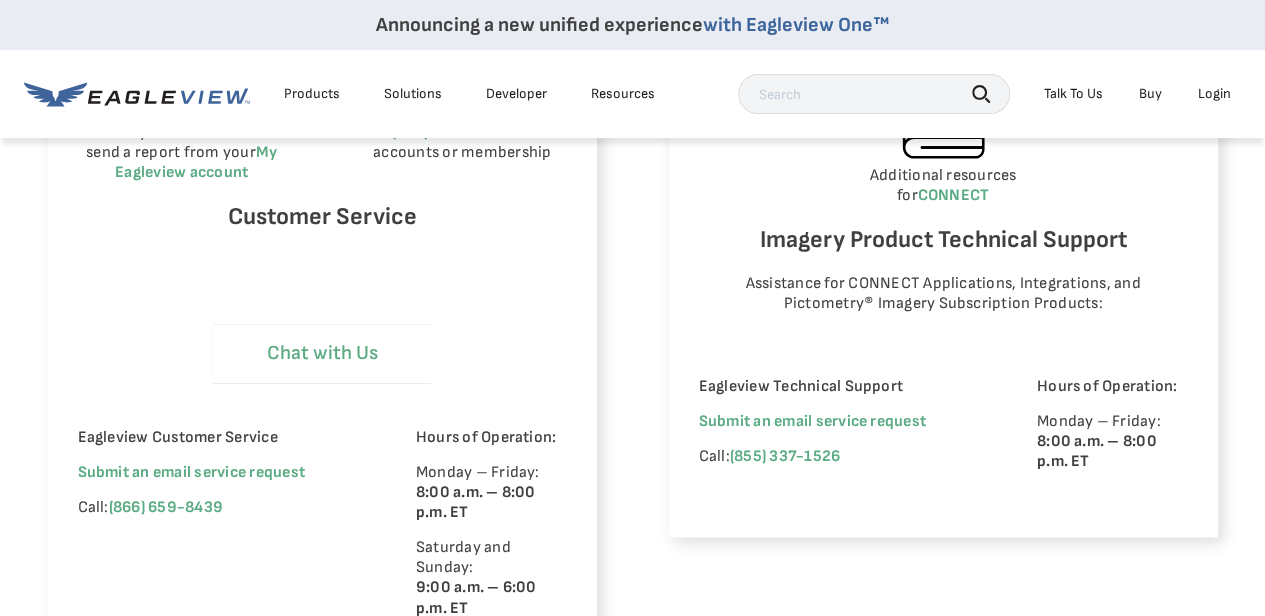 click on "Chat with Us" at bounding box center [322, 353] 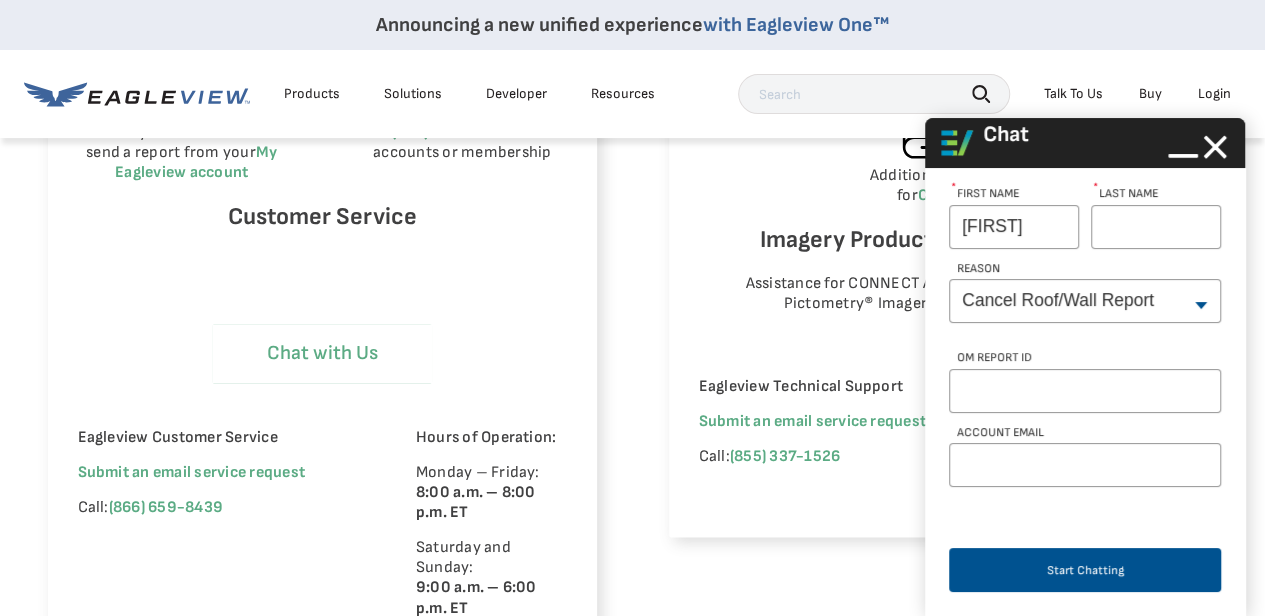 type on "[FIRST]" 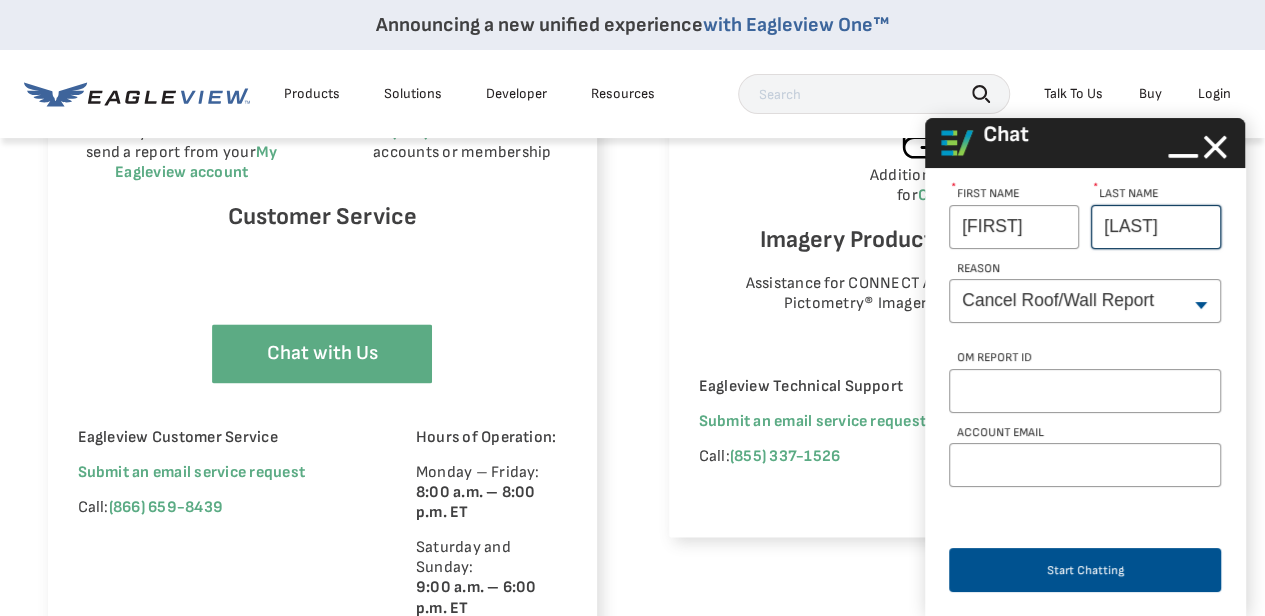 type on "[LAST]" 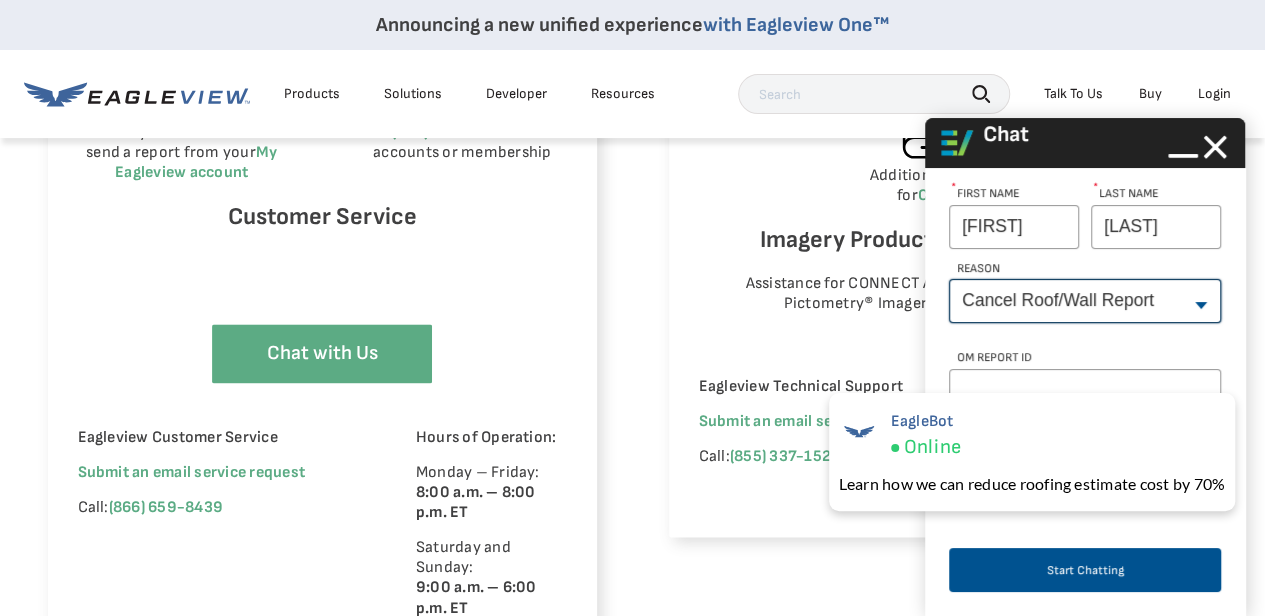 click on "--None-- Cancel Roof/Wall Report Document Request Invoice Request Missing Additional Structure Password Reset Pricing Question Refund Request Roof/Wall Report Status Sitemap Request Update Roof/Wall Report Address Wrong House on Report Xactimate Other Reason Xactimate Integration" at bounding box center (1085, 301) 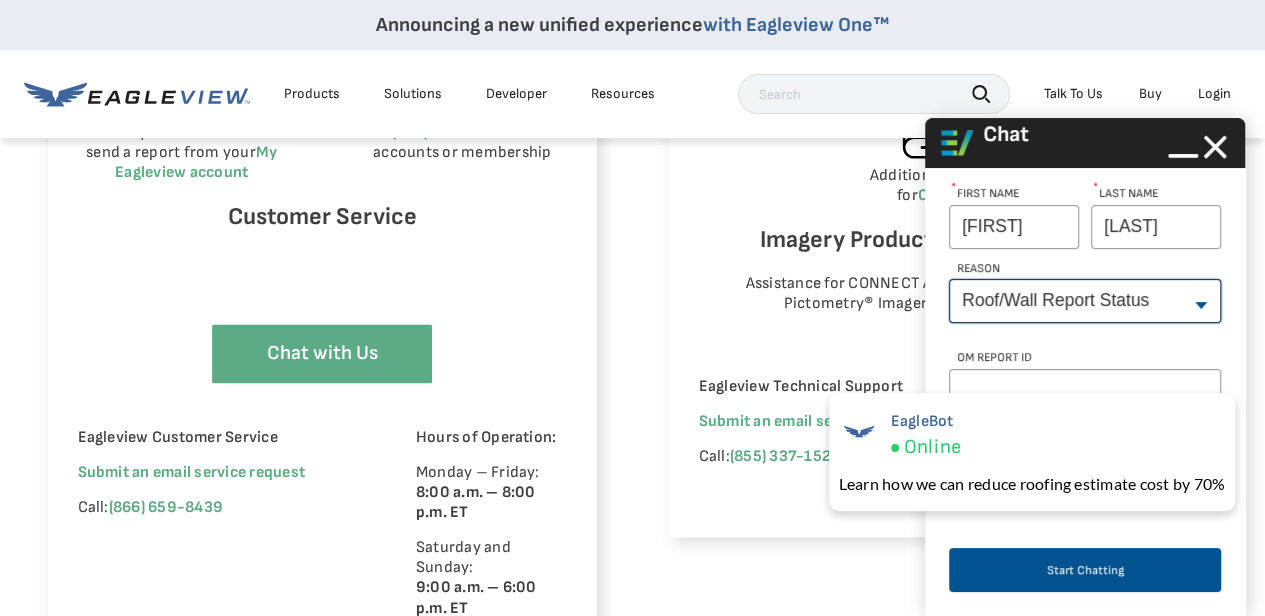 click on "--None-- Cancel Roof/Wall Report Document Request Invoice Request Missing Additional Structure Password Reset Pricing Question Refund Request Roof/Wall Report Status Sitemap Request Update Roof/Wall Report Address Wrong House on Report Xactimate Other Reason Xactimate Integration" at bounding box center [1085, 301] 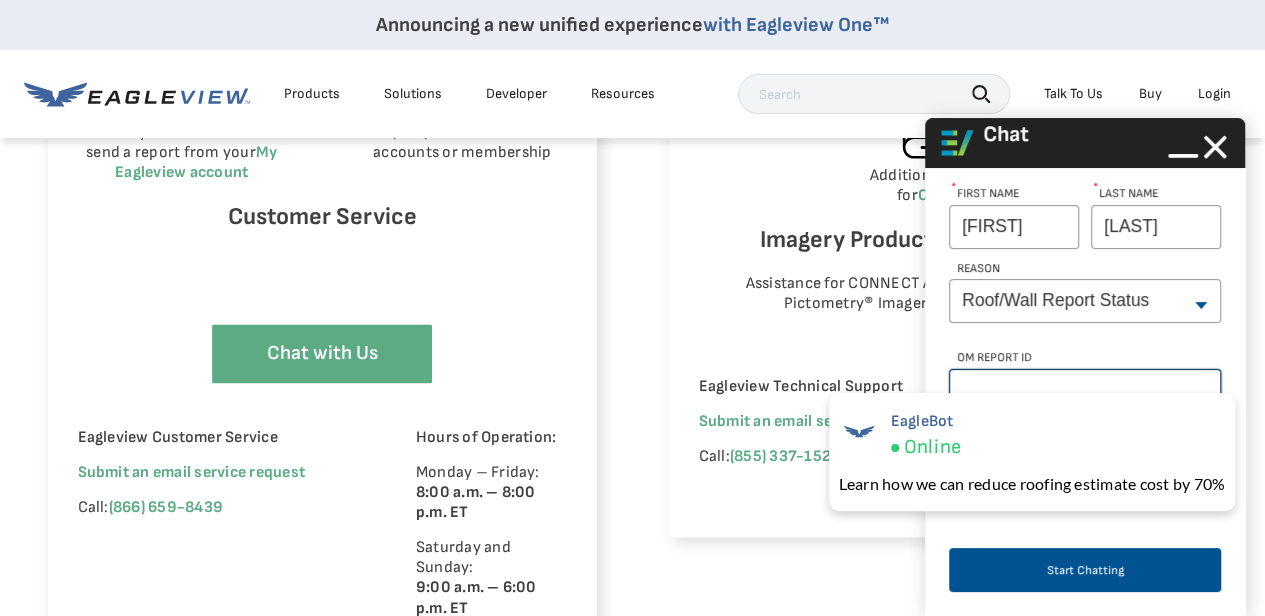 click on "OM Report Id" at bounding box center (1085, 391) 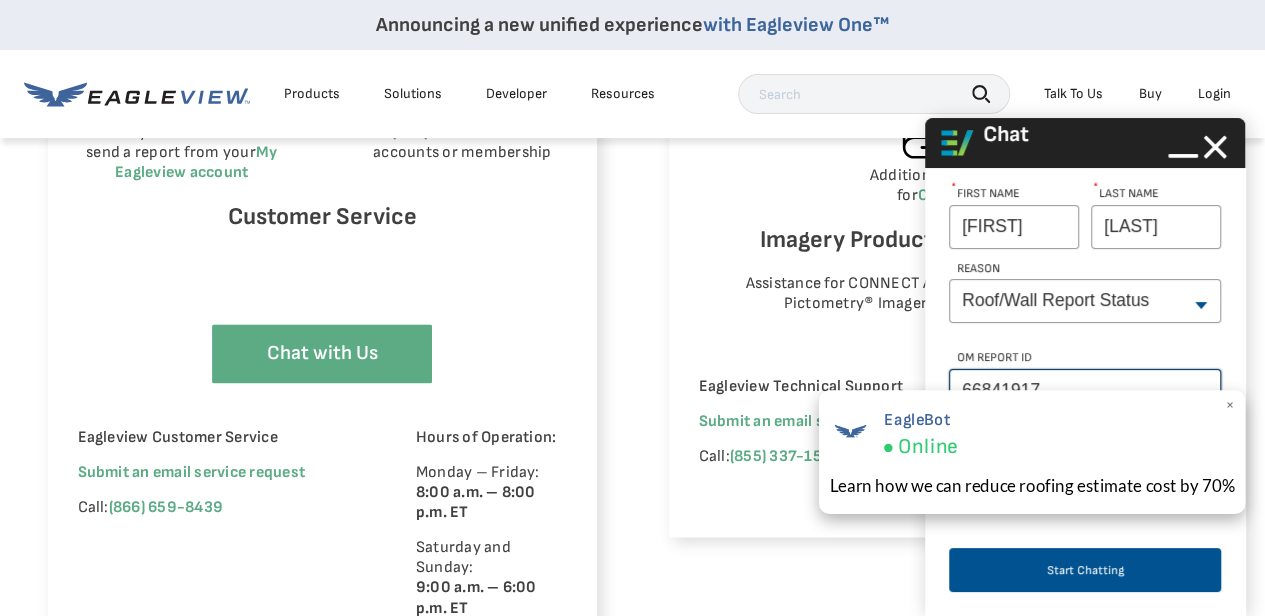 type on "66841917" 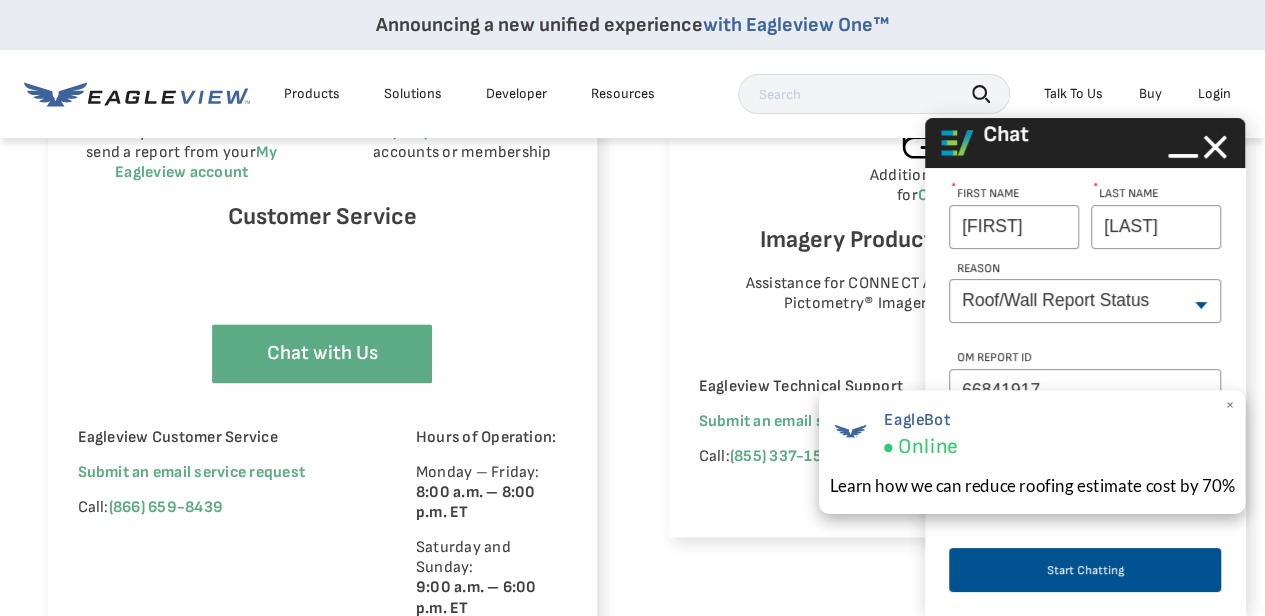 click on "×" at bounding box center (1229, 405) 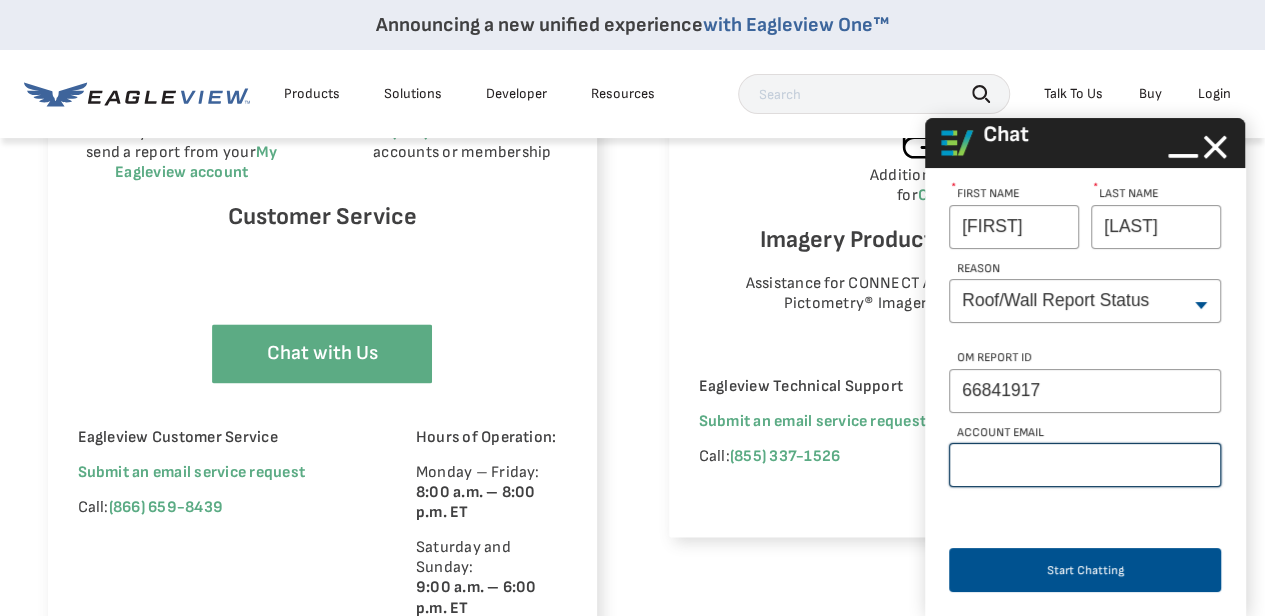 click on "Account Email" at bounding box center (1085, 465) 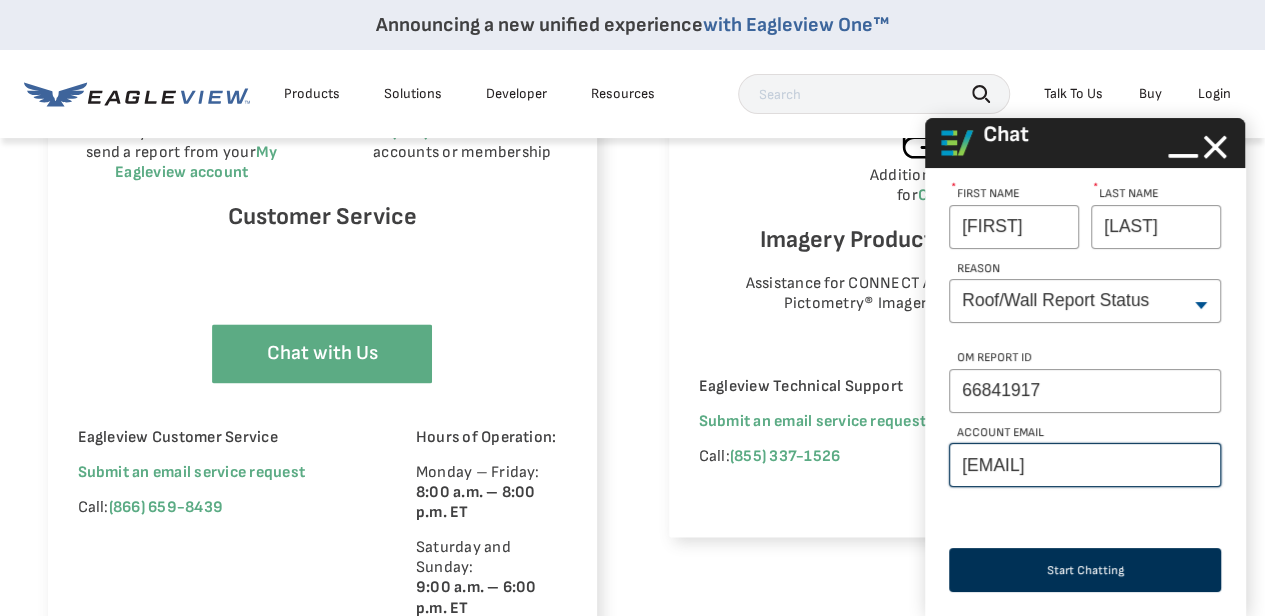 type on "michael.ellis@allstate.com" 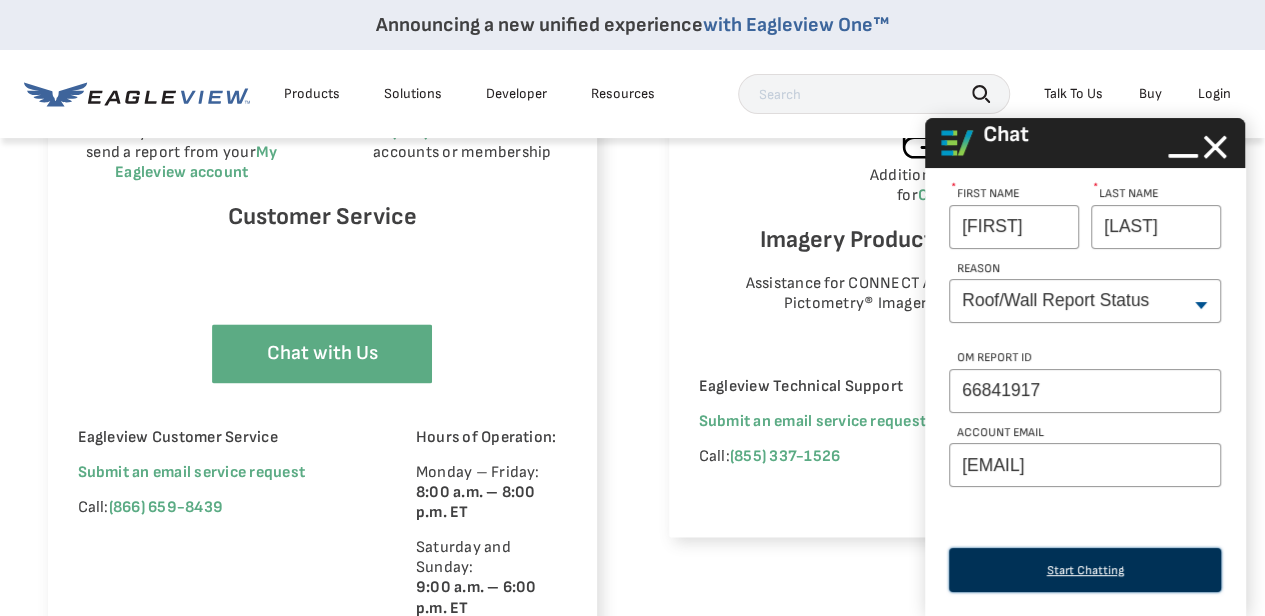 click on "Start Chatting" at bounding box center (1085, 570) 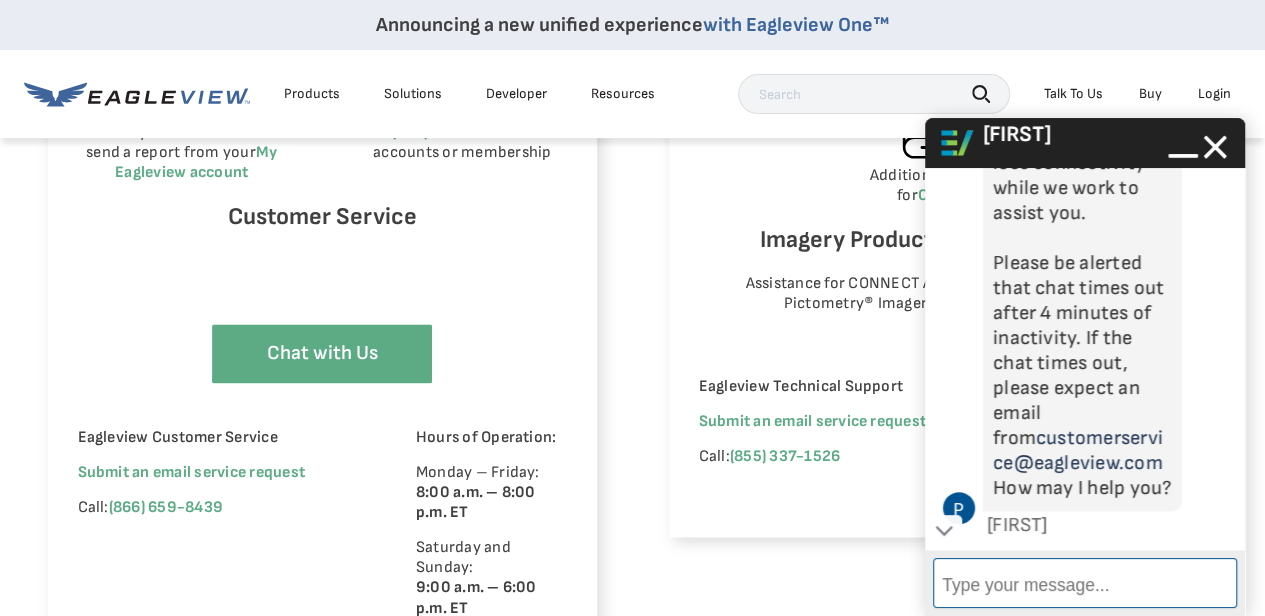 scroll, scrollTop: 387, scrollLeft: 0, axis: vertical 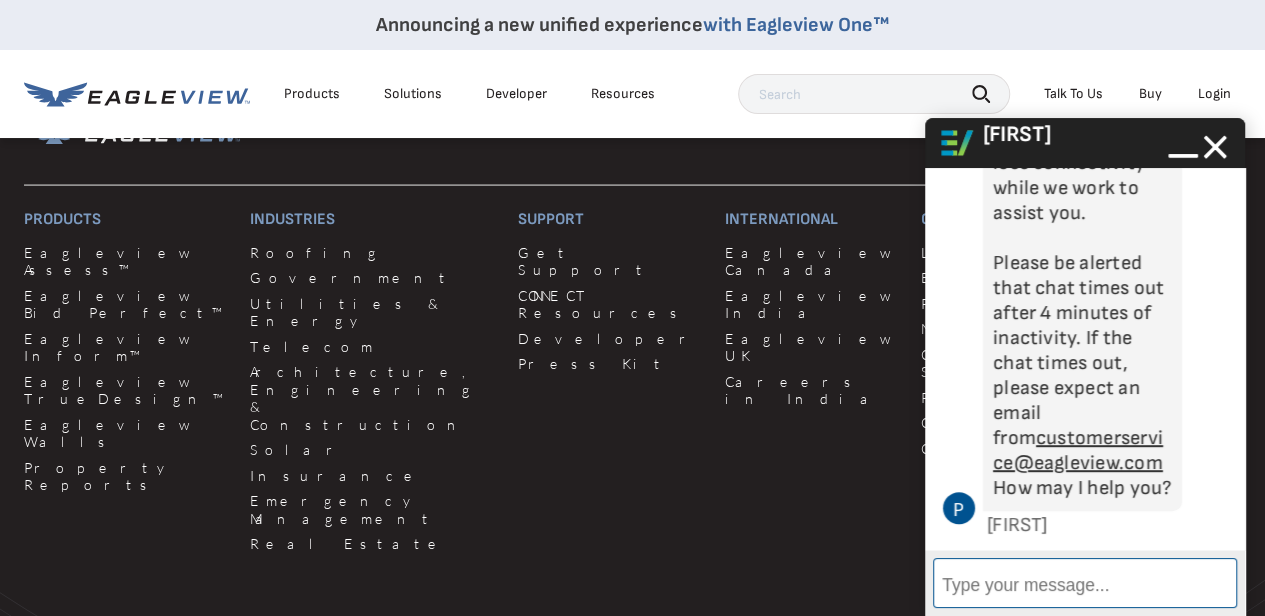 drag, startPoint x: 1054, startPoint y: 596, endPoint x: 1055, endPoint y: 585, distance: 11.045361 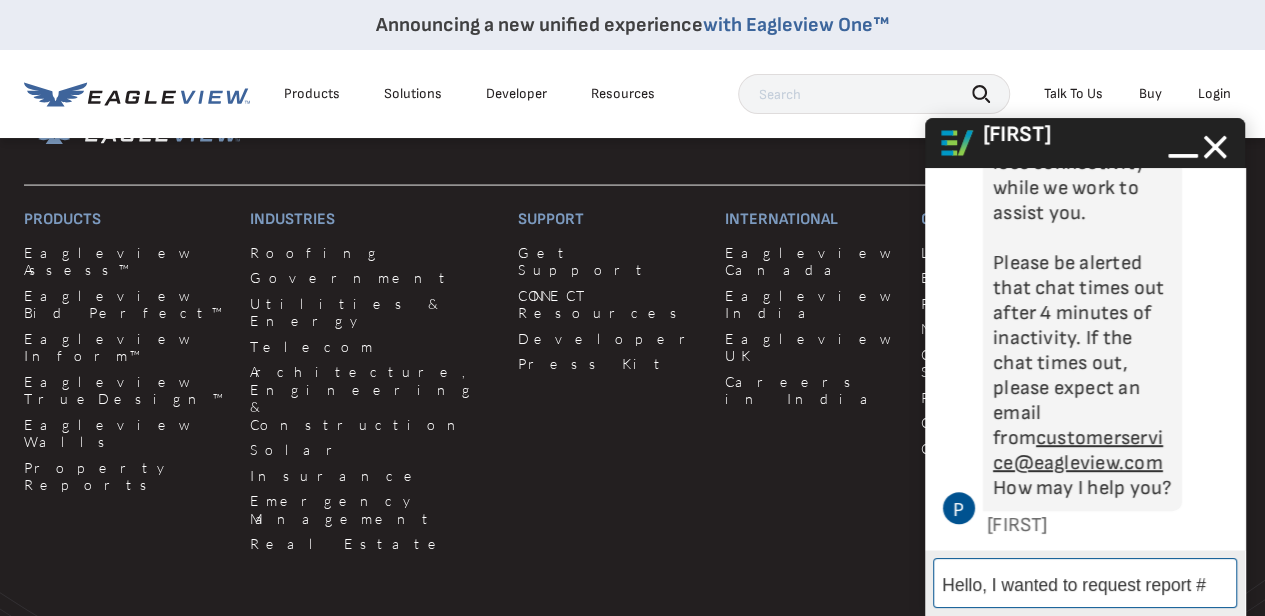 paste on "66841917" 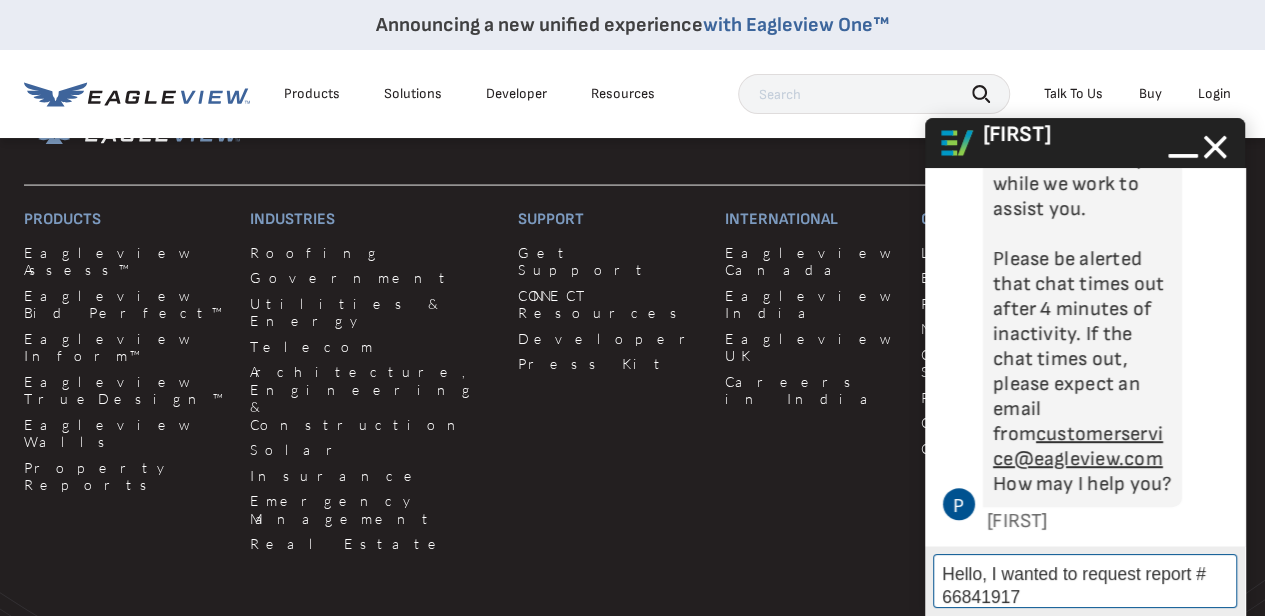 scroll, scrollTop: 391, scrollLeft: 0, axis: vertical 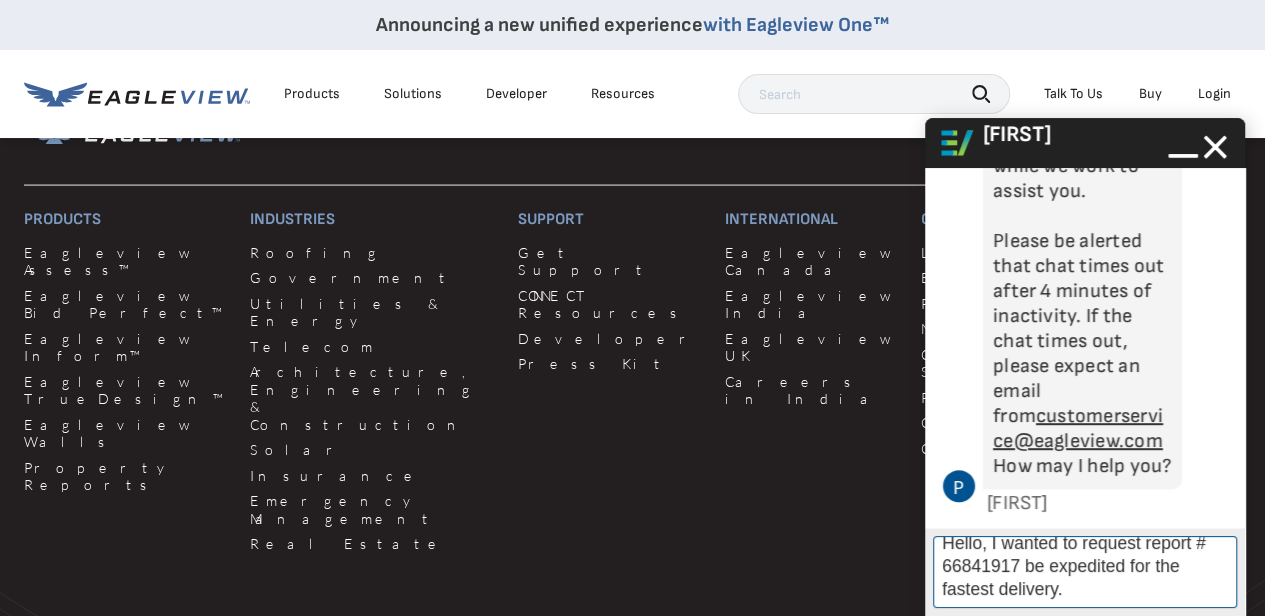 type on "Hello, I wanted to request report # 66841917 be expedited for the fastest delivery." 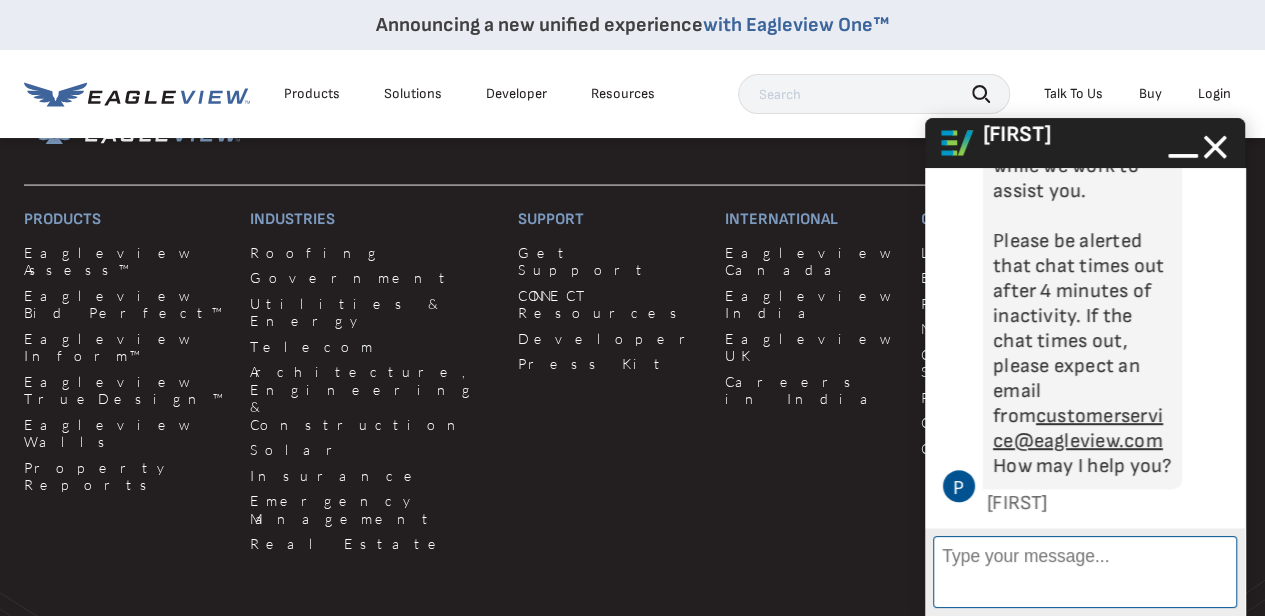 scroll, scrollTop: 538, scrollLeft: 0, axis: vertical 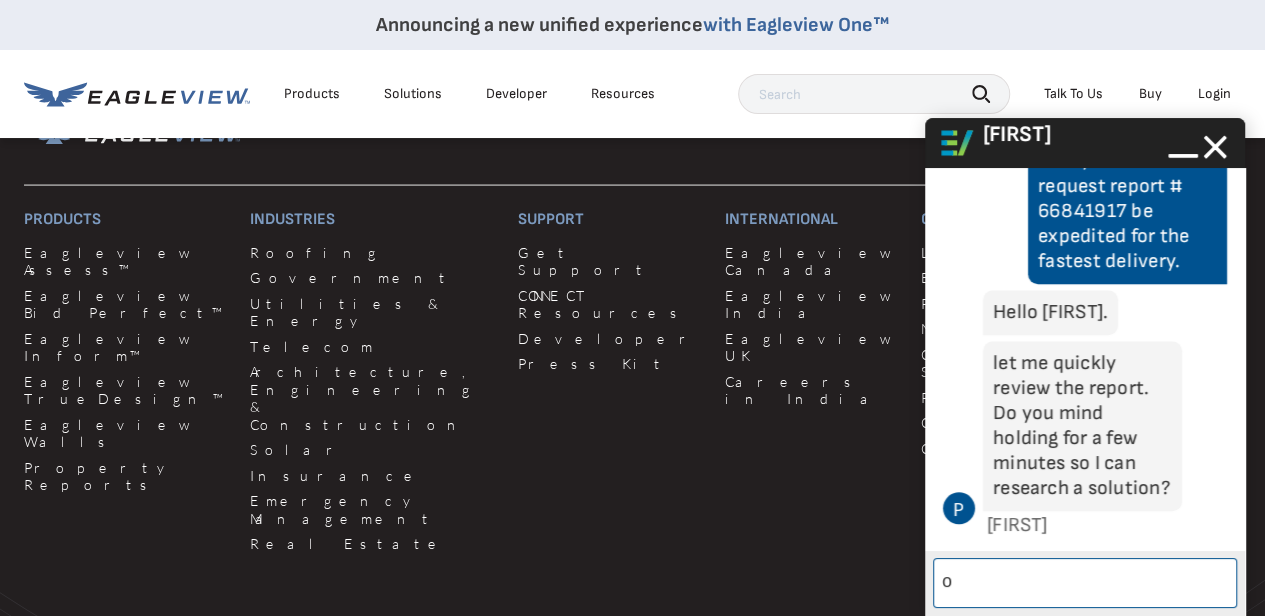 type on "ok" 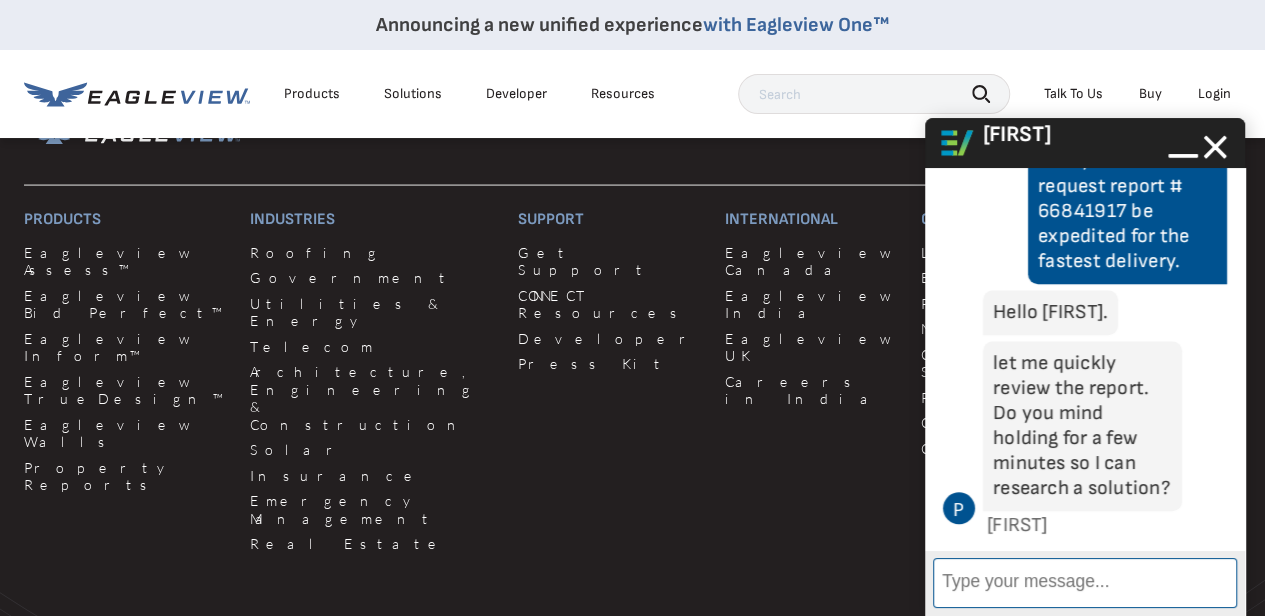 scroll, scrollTop: 866, scrollLeft: 0, axis: vertical 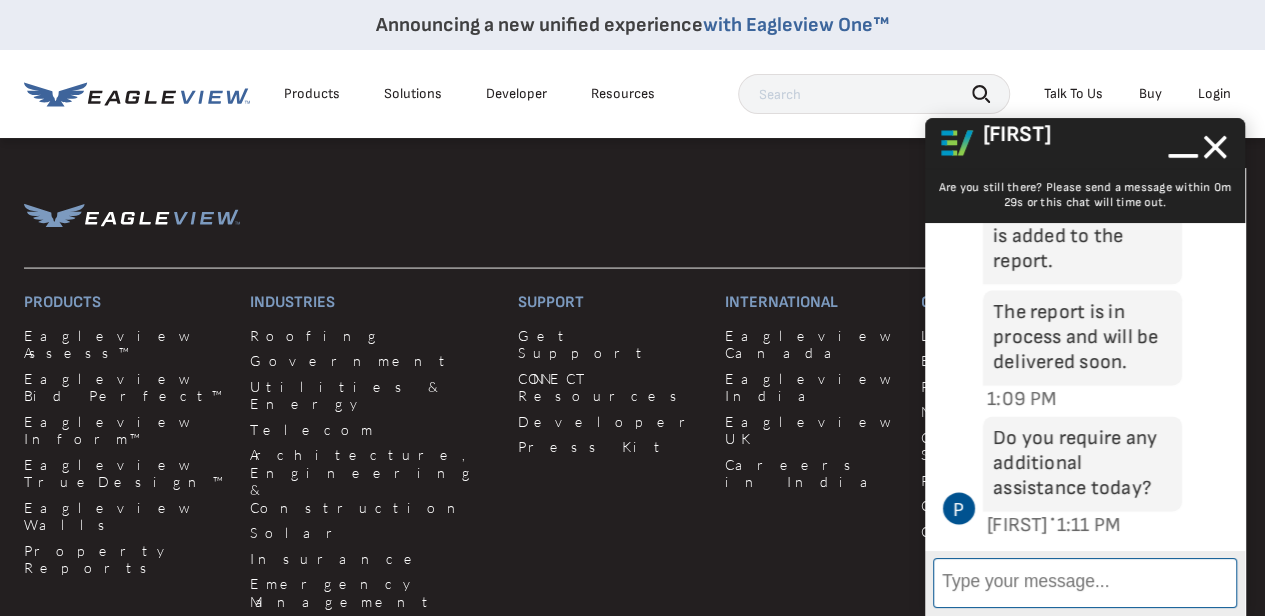 click on "Enter Message" at bounding box center [1085, 583] 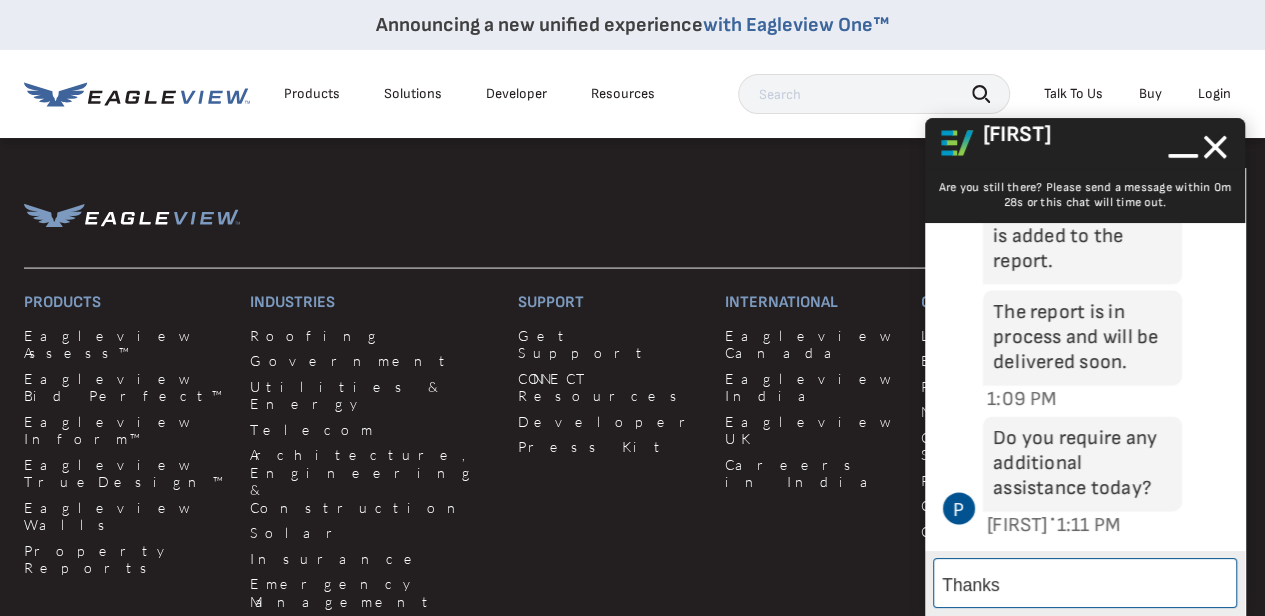 type on "Thanks!" 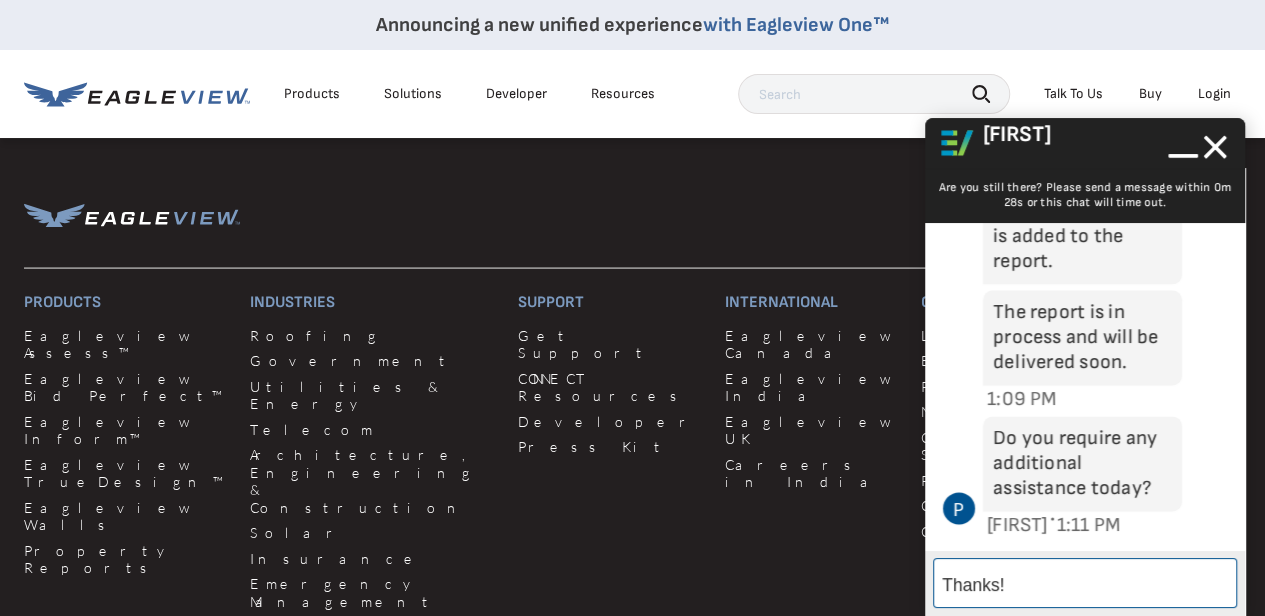 type 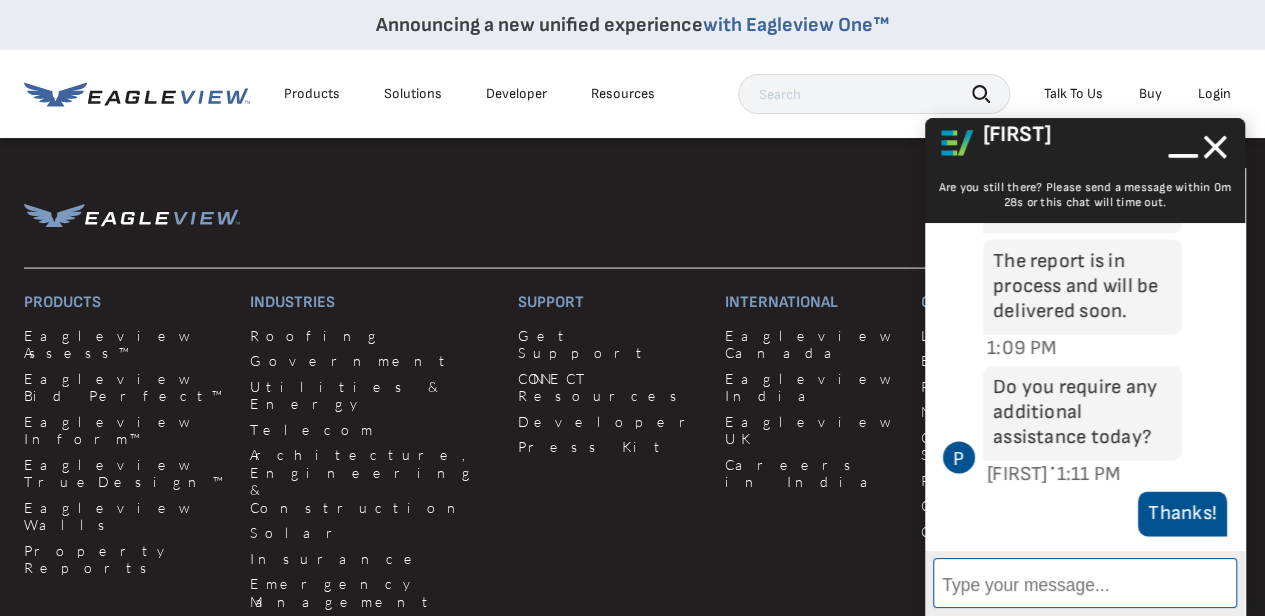 scroll, scrollTop: 1422, scrollLeft: 0, axis: vertical 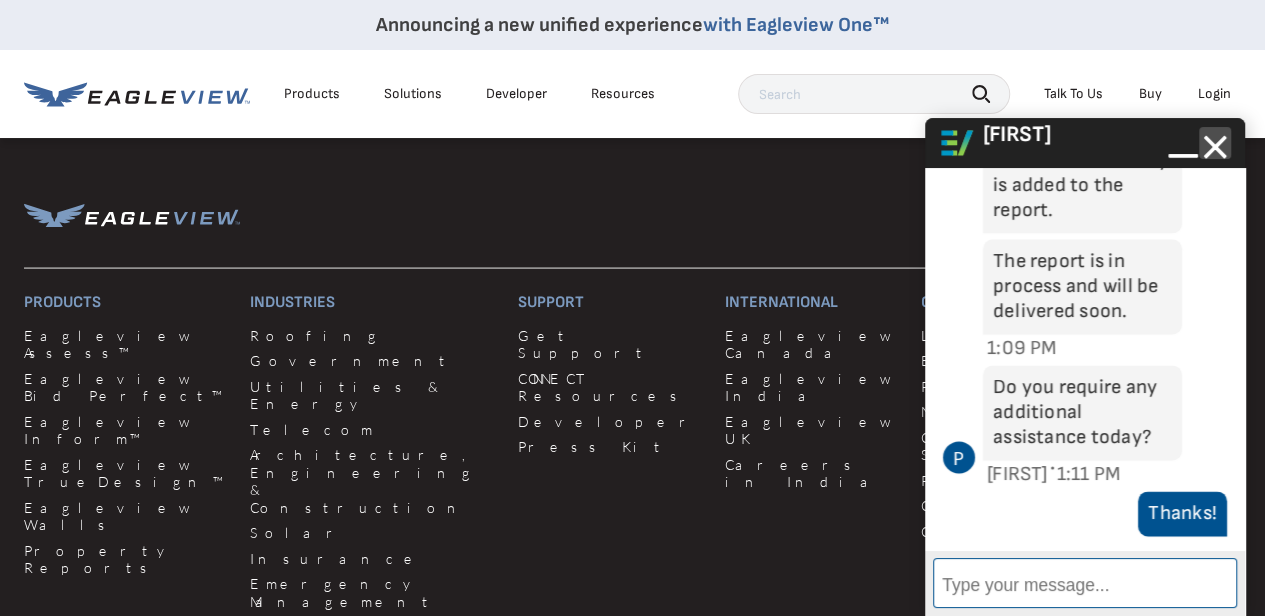 click 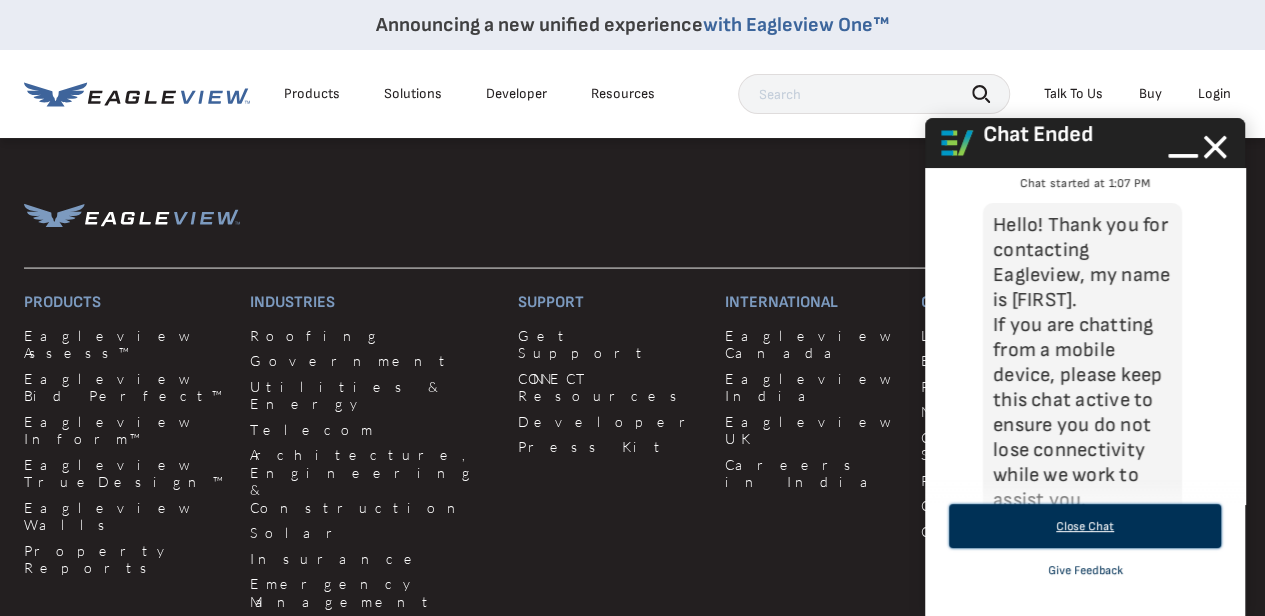 scroll, scrollTop: 1710, scrollLeft: 0, axis: vertical 